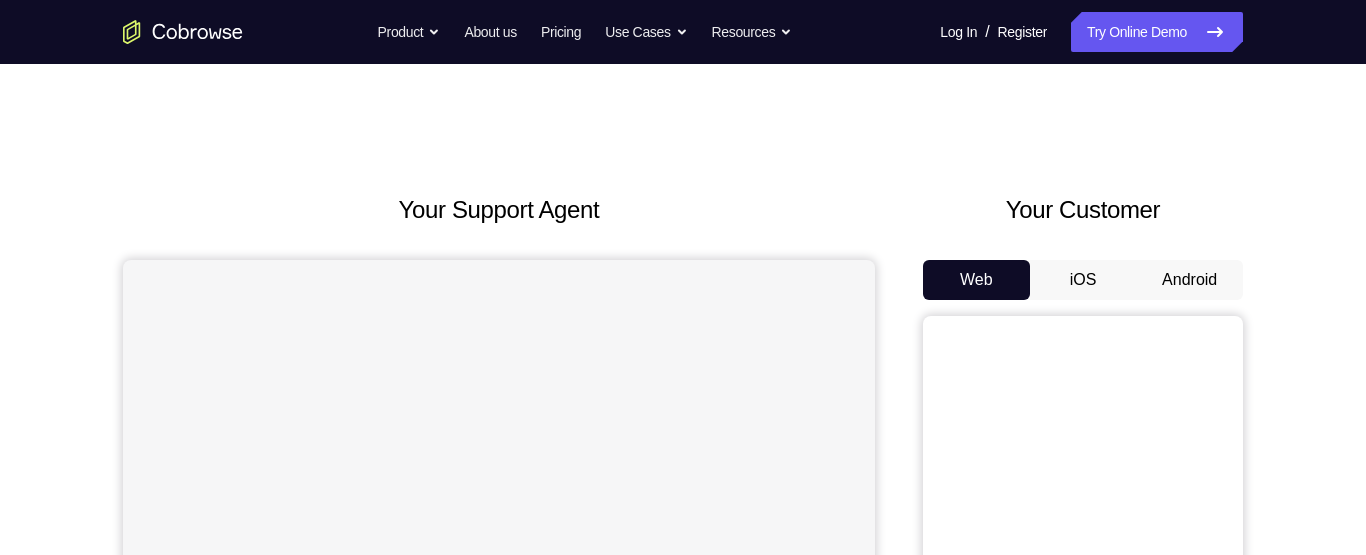 scroll, scrollTop: 0, scrollLeft: 0, axis: both 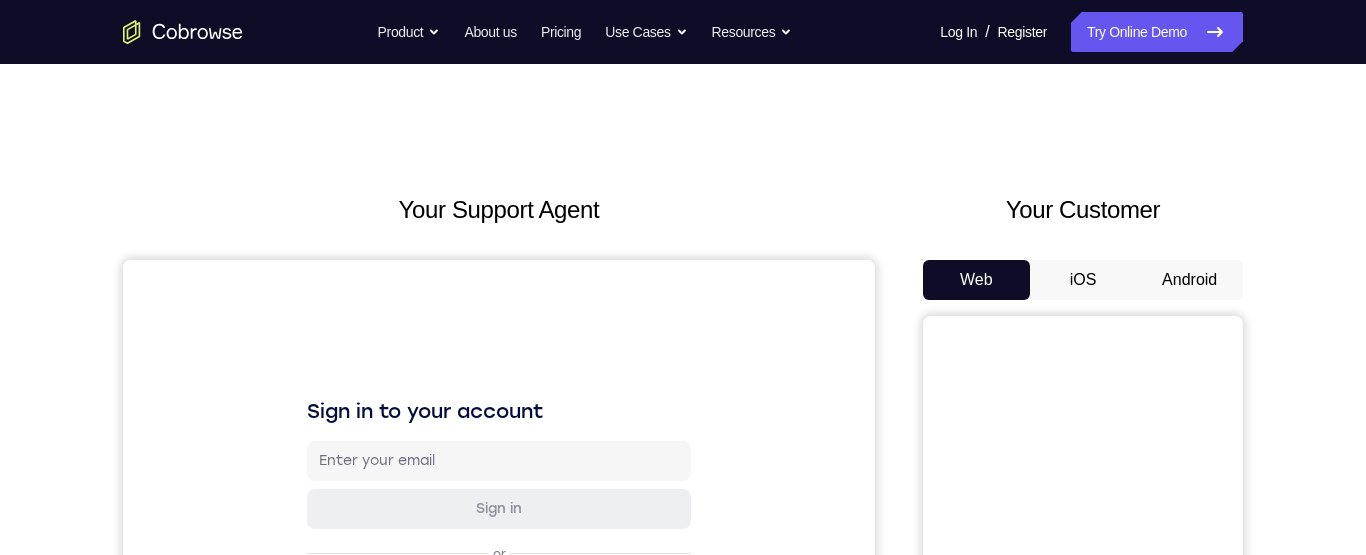 click on "Android" at bounding box center (1189, 280) 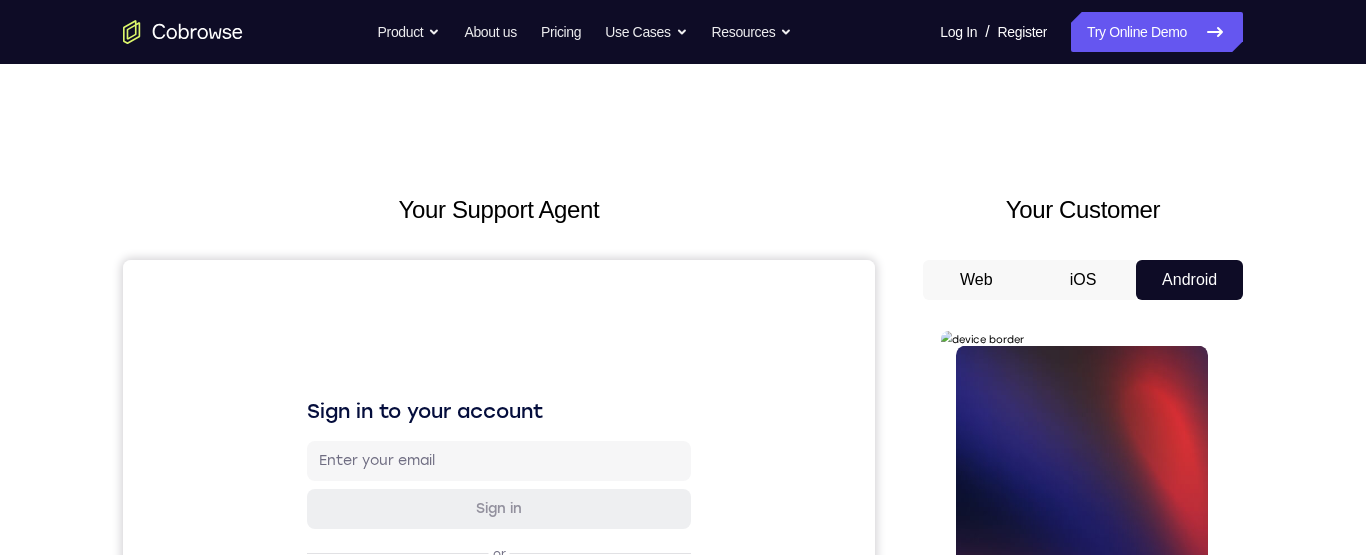 scroll, scrollTop: 0, scrollLeft: 0, axis: both 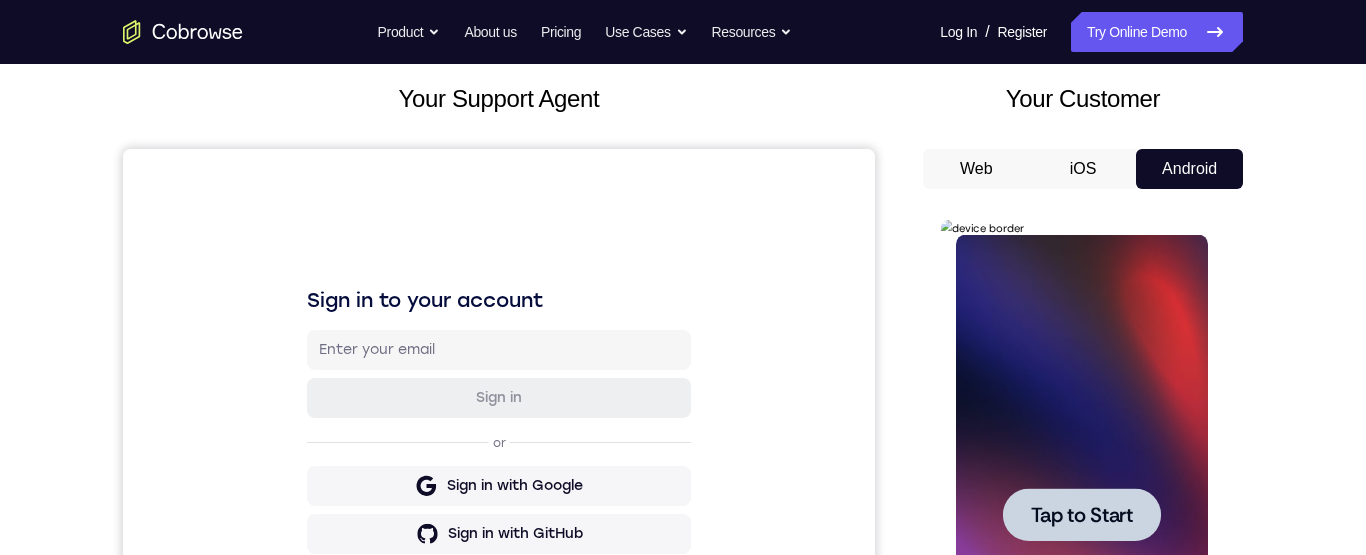 click on "Tap to Start" at bounding box center [1081, 515] 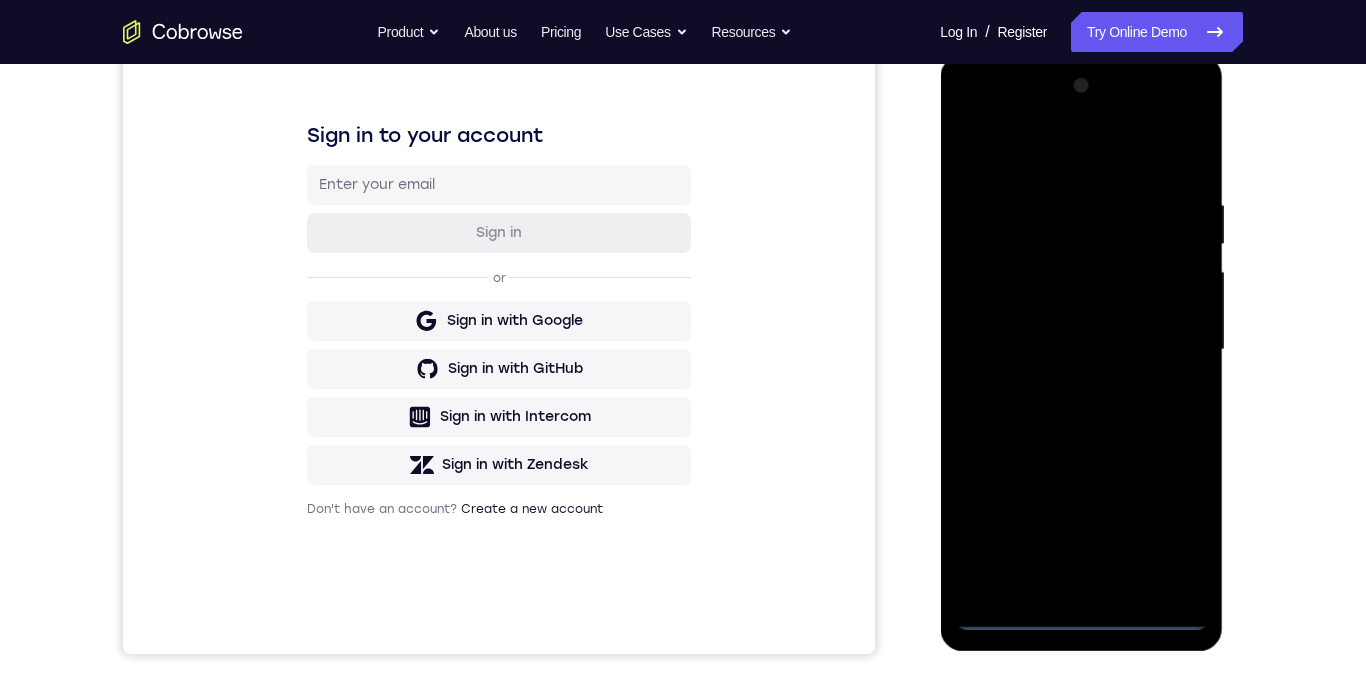 scroll, scrollTop: 272, scrollLeft: 0, axis: vertical 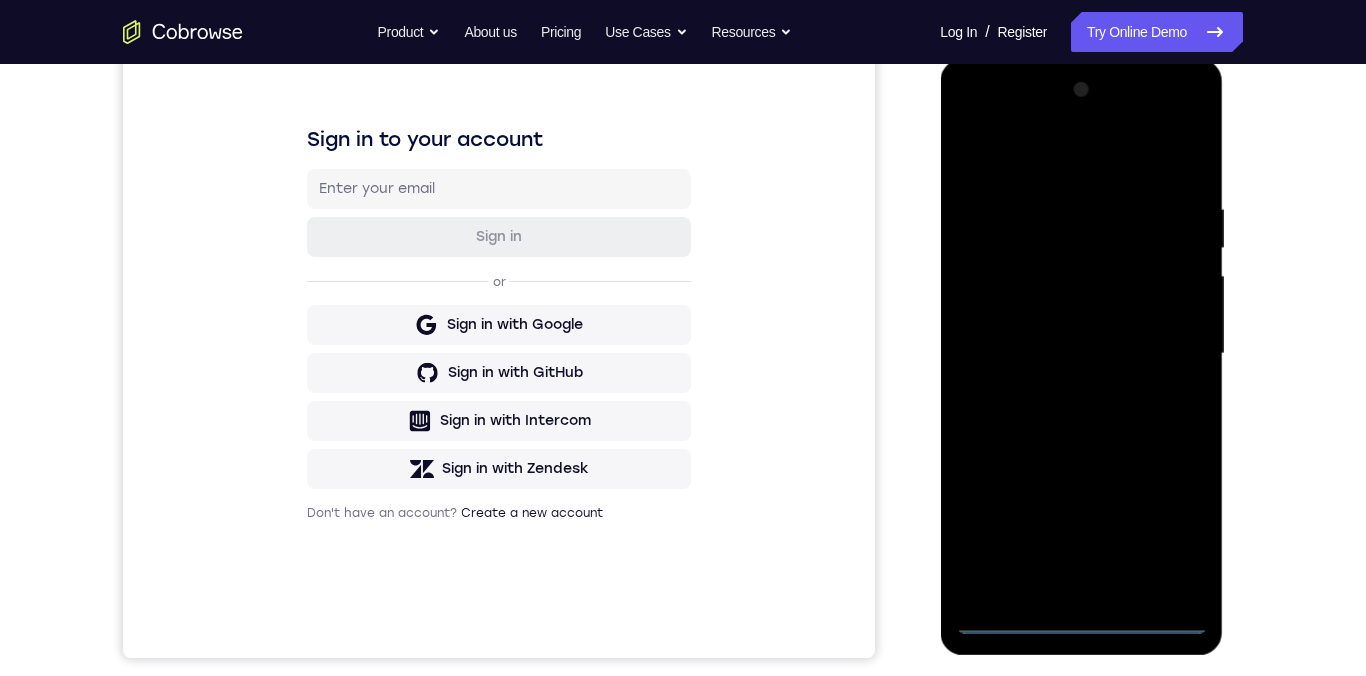 click at bounding box center (1081, 354) 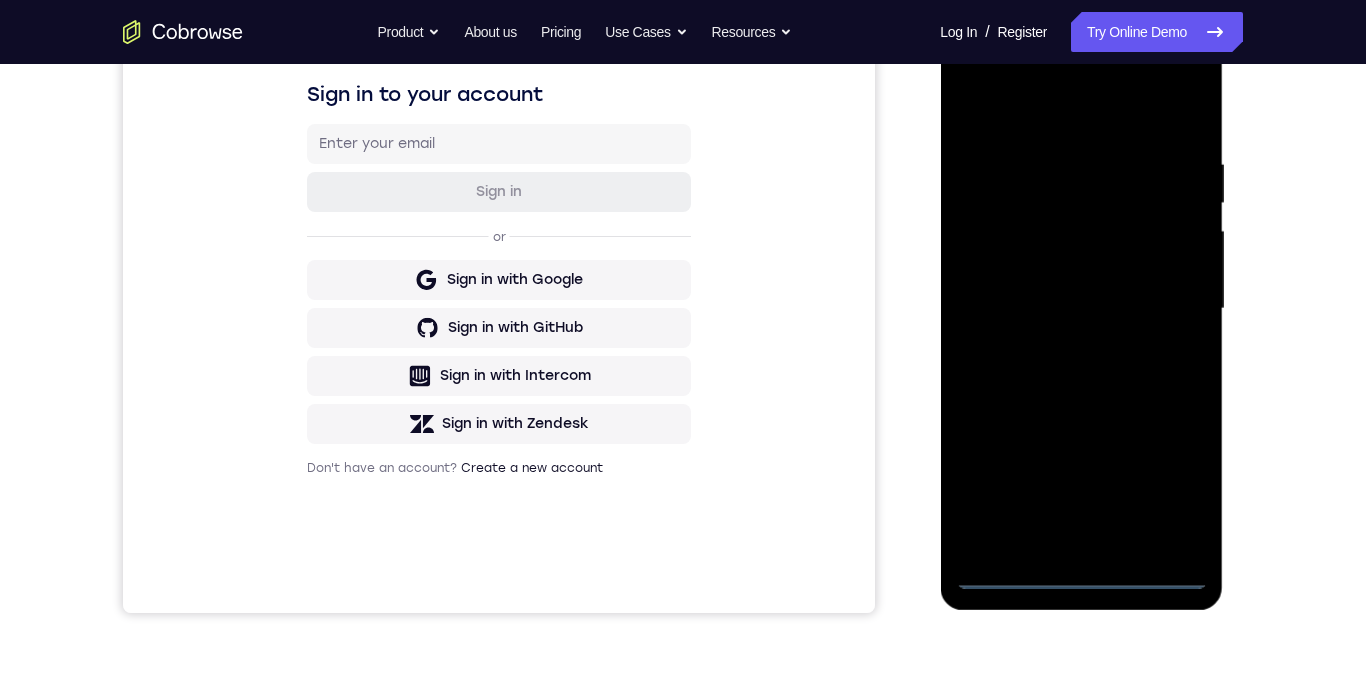 click at bounding box center (1081, 309) 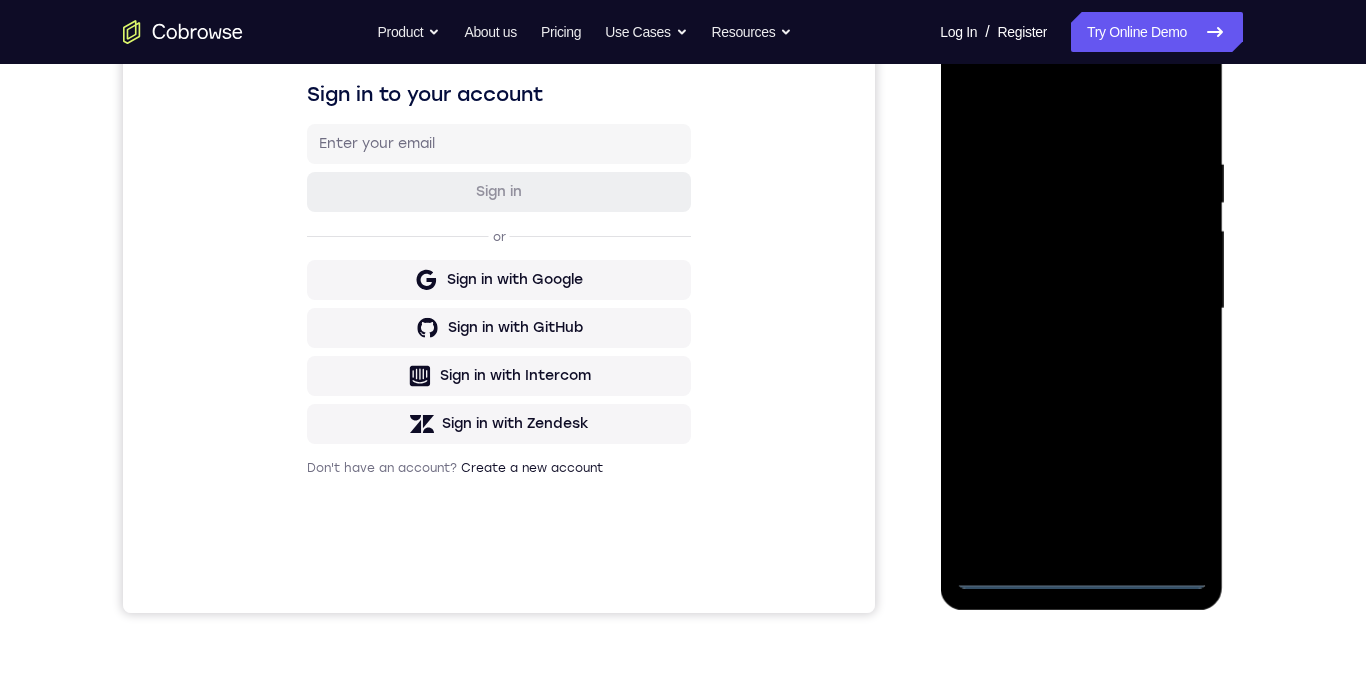 click at bounding box center [1081, 309] 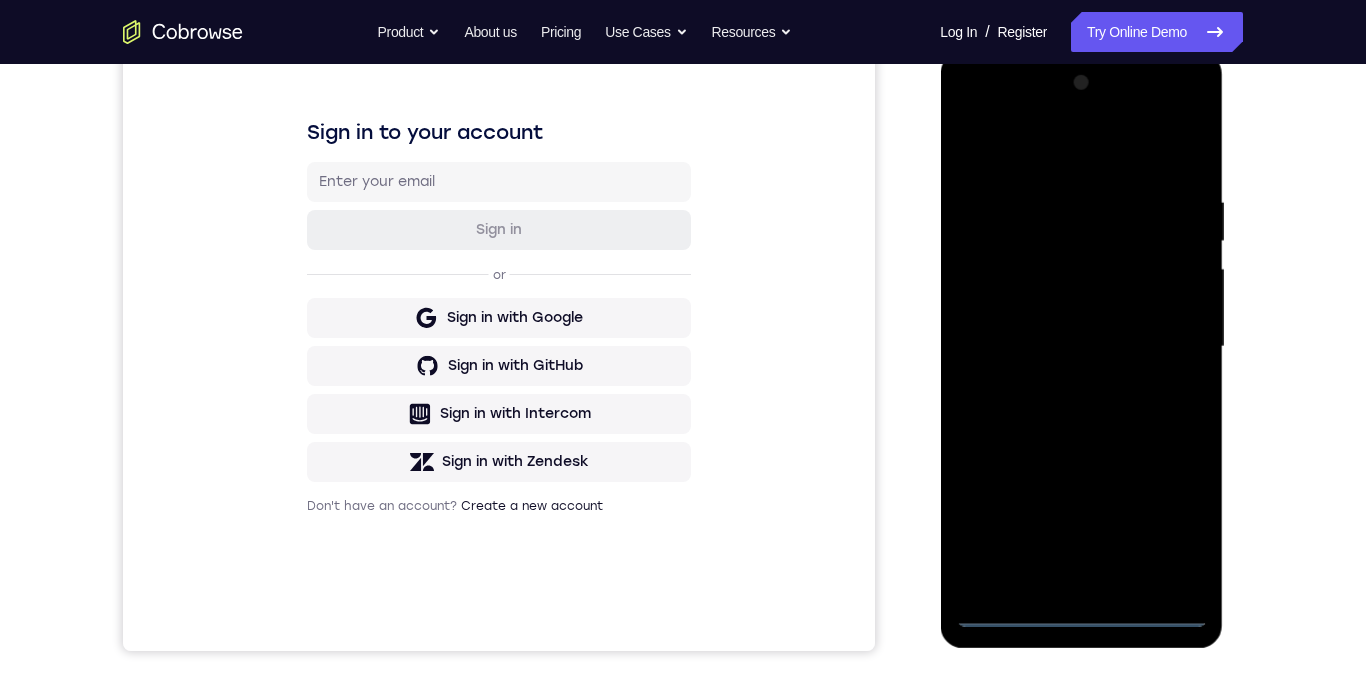 scroll, scrollTop: 258, scrollLeft: 0, axis: vertical 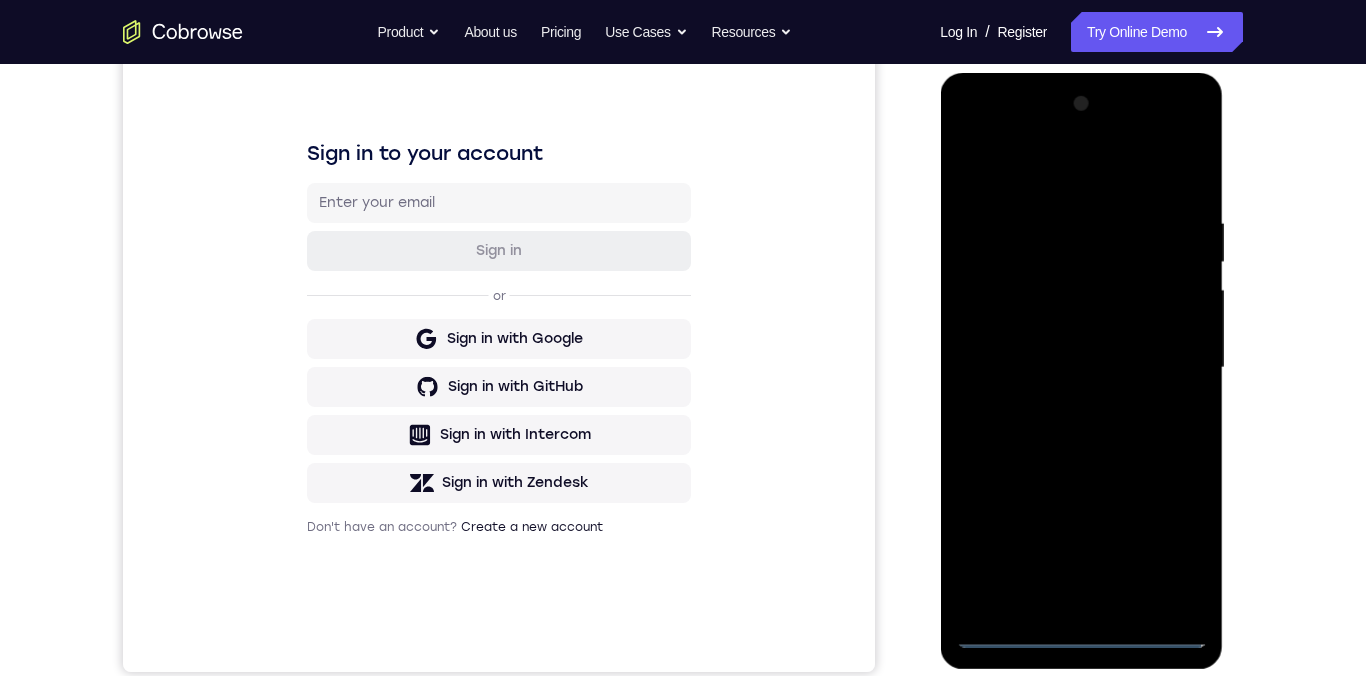 click at bounding box center (1081, 368) 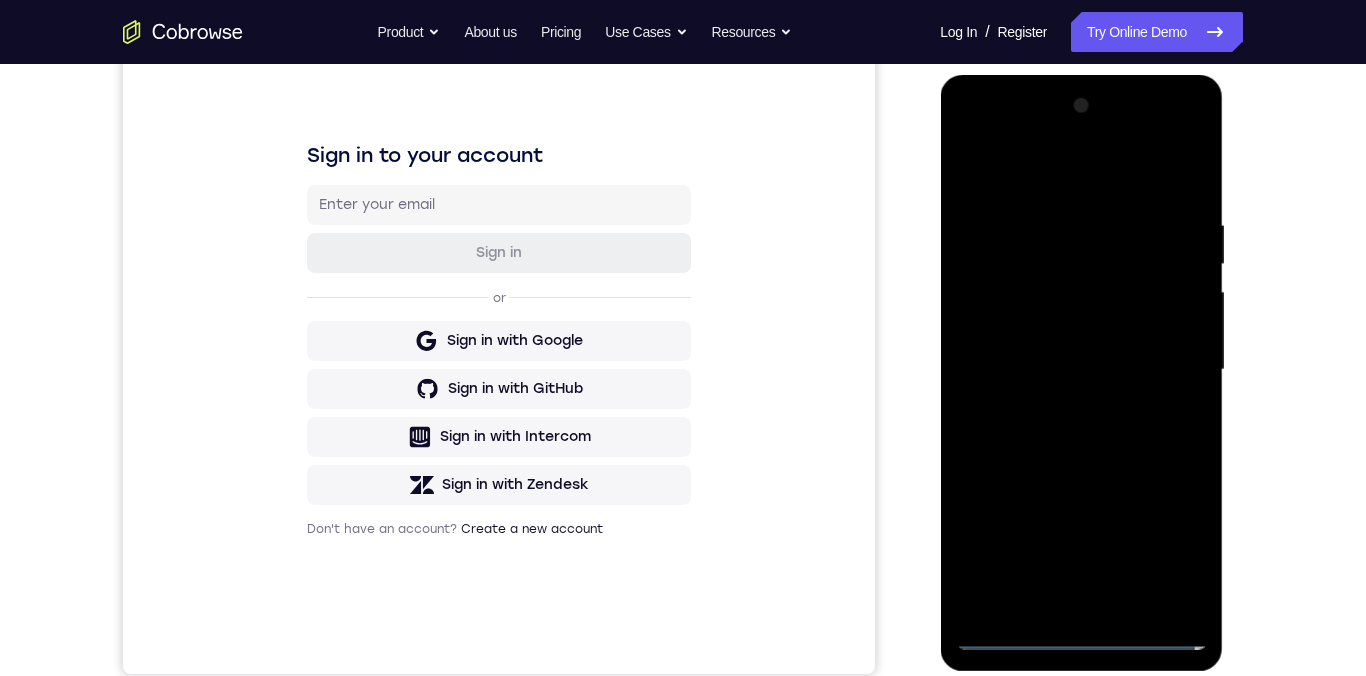 click at bounding box center (1081, 370) 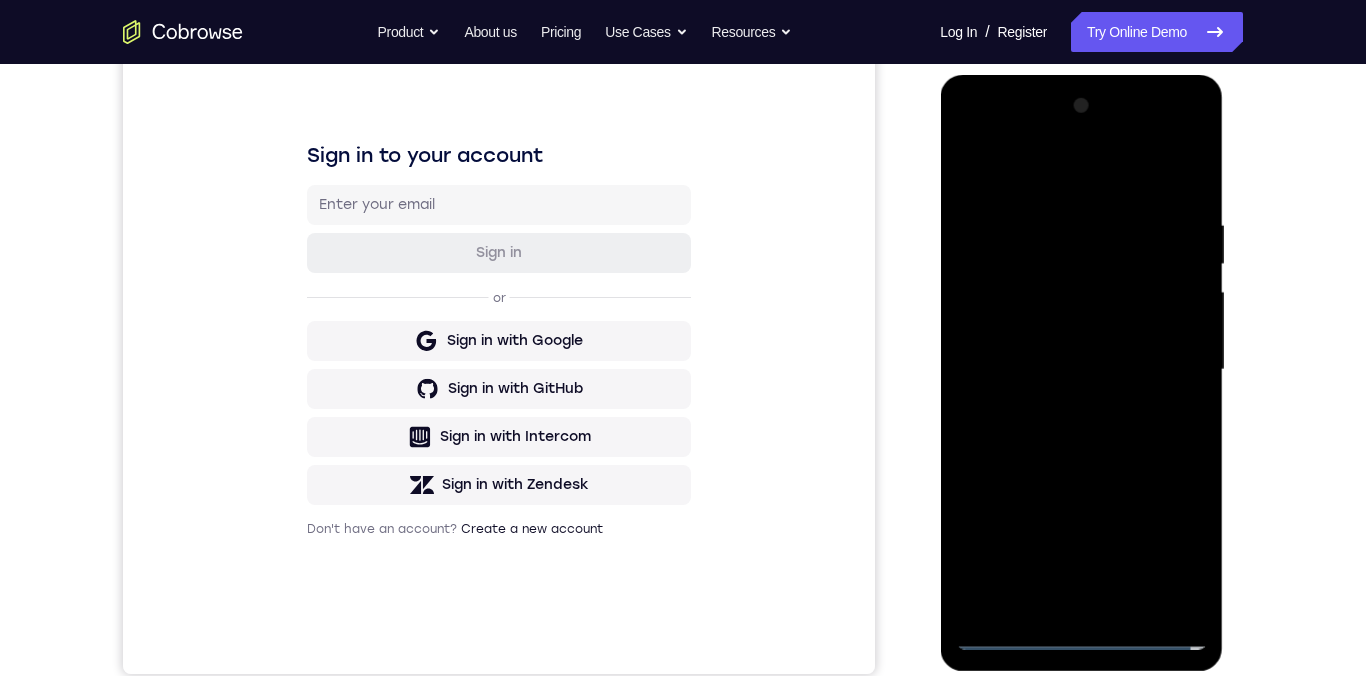 click at bounding box center (1081, 370) 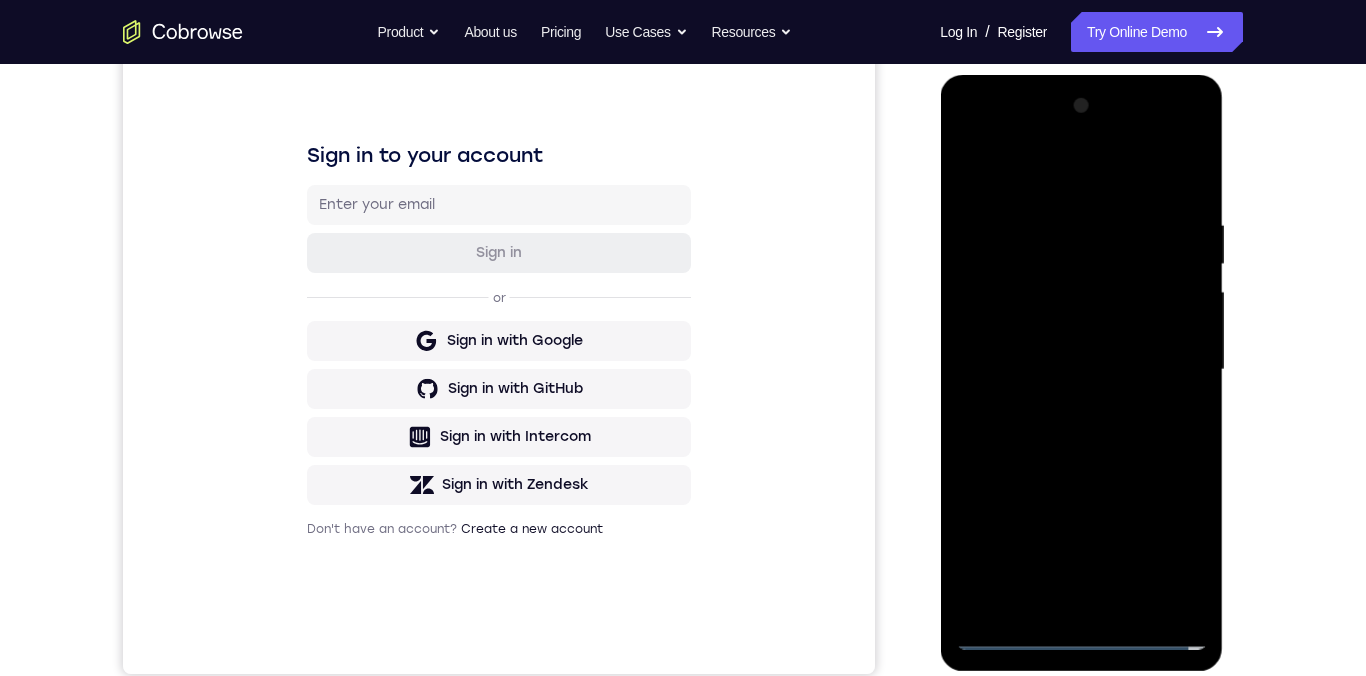 click at bounding box center (1081, 370) 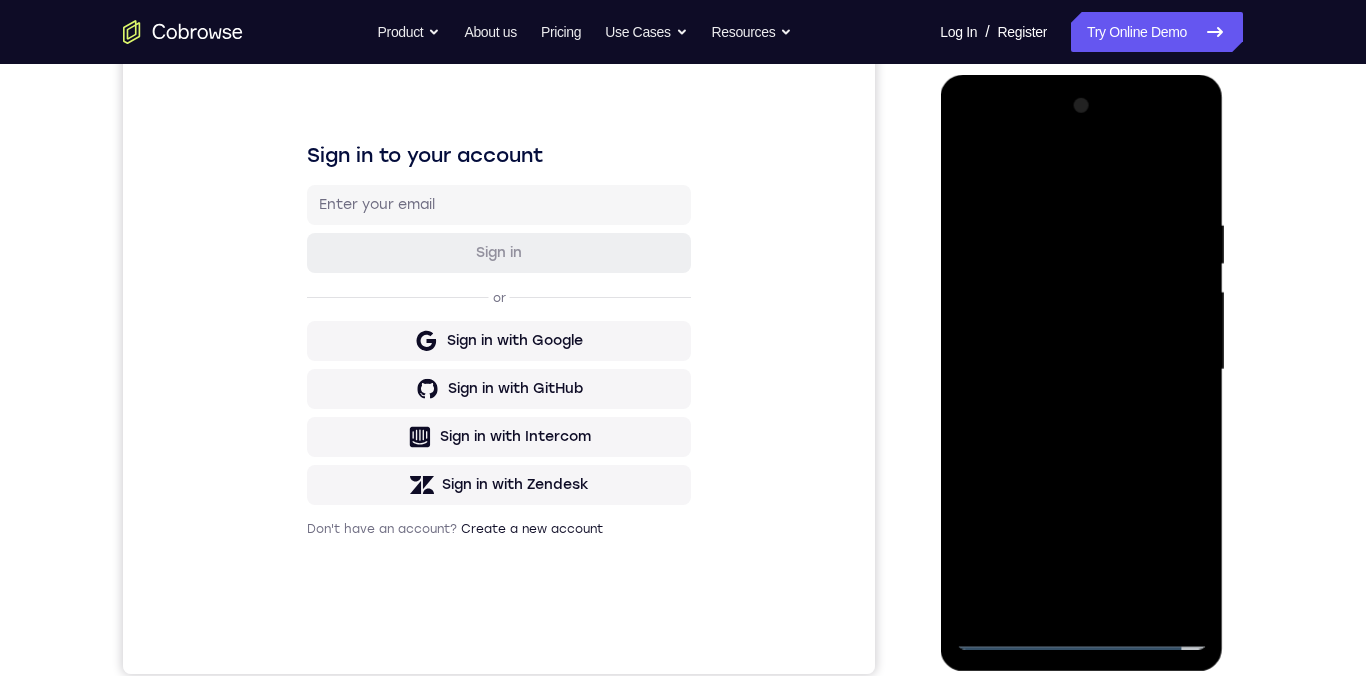 click at bounding box center [1081, 370] 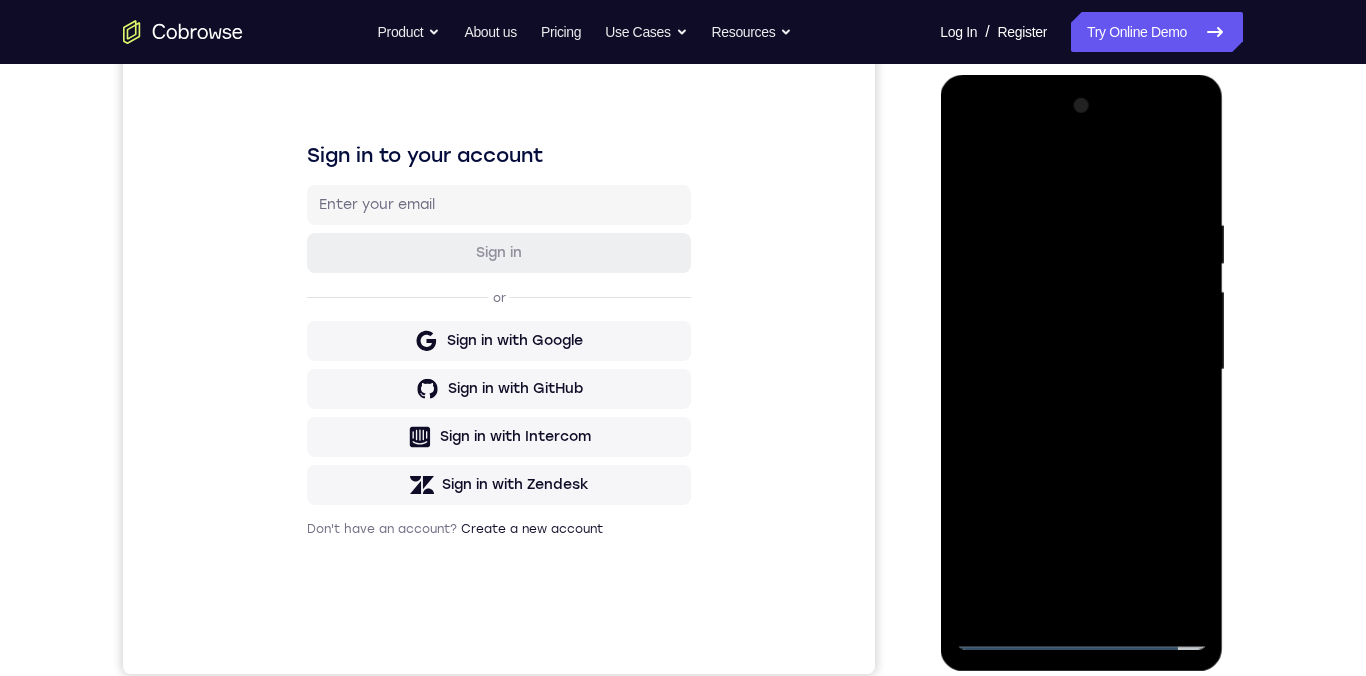 click at bounding box center (1081, 370) 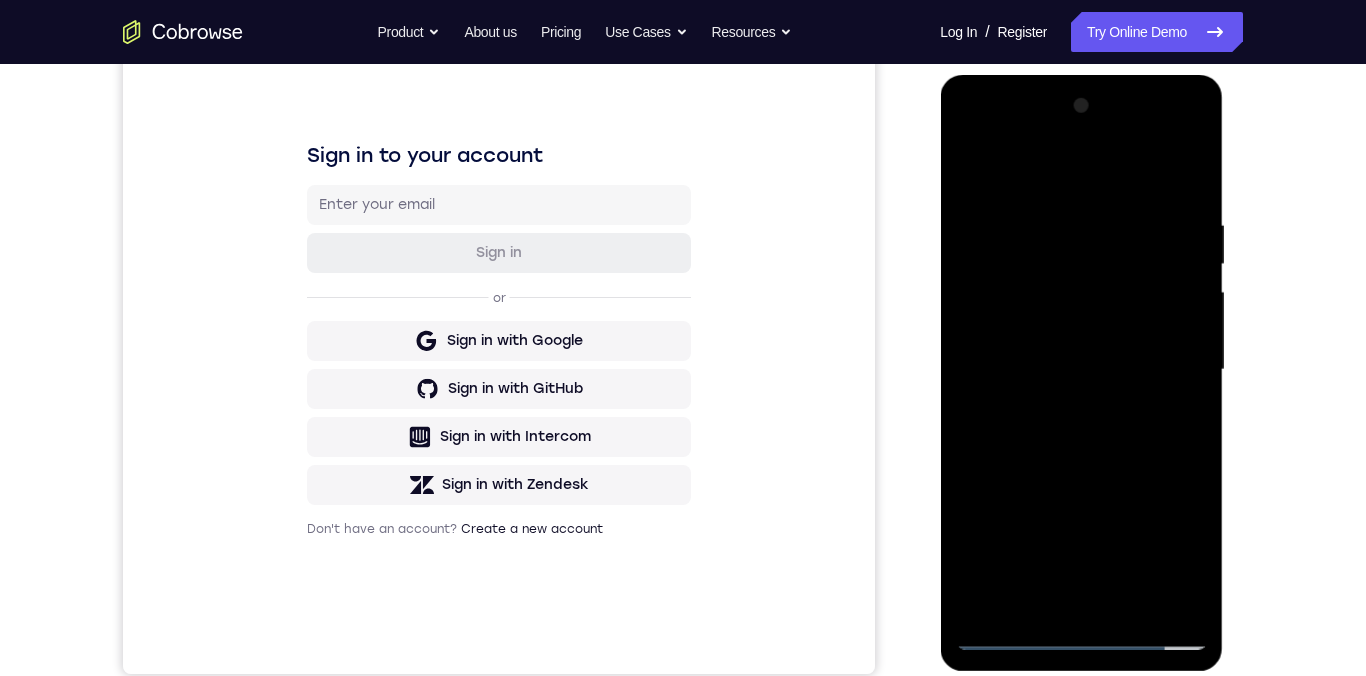 click at bounding box center (1081, 370) 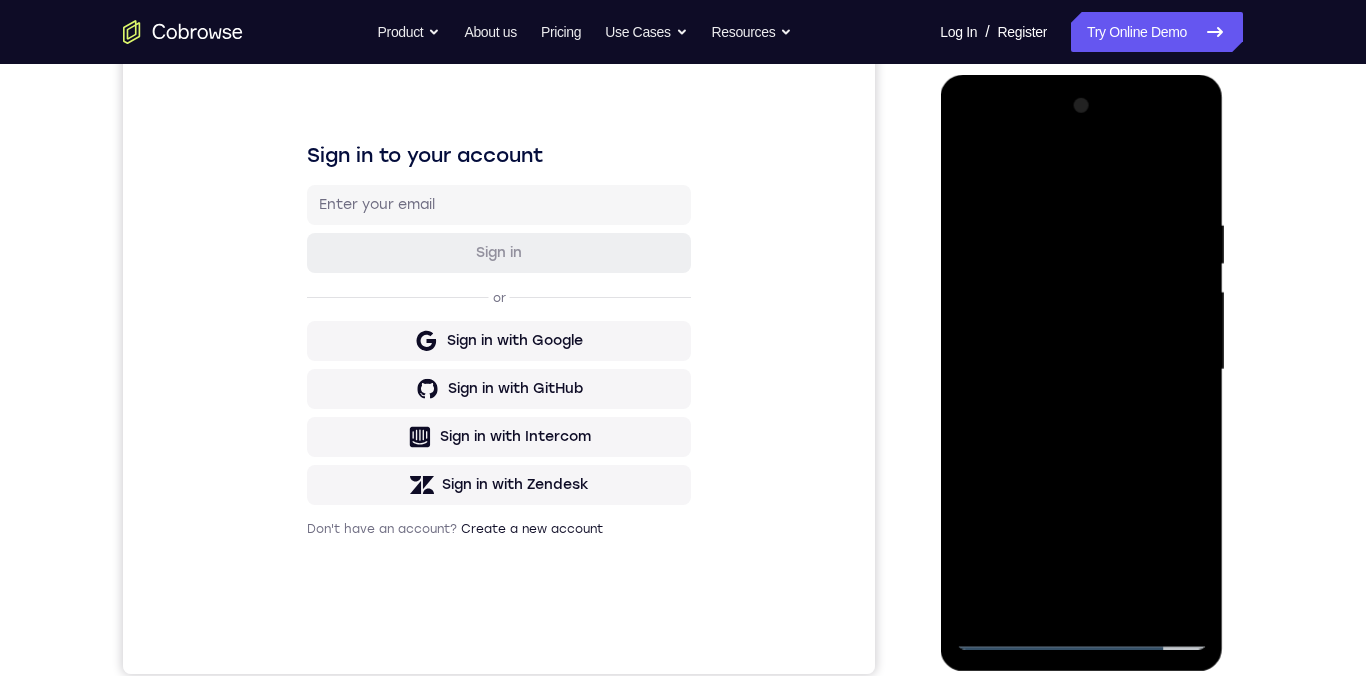 click at bounding box center [1081, 370] 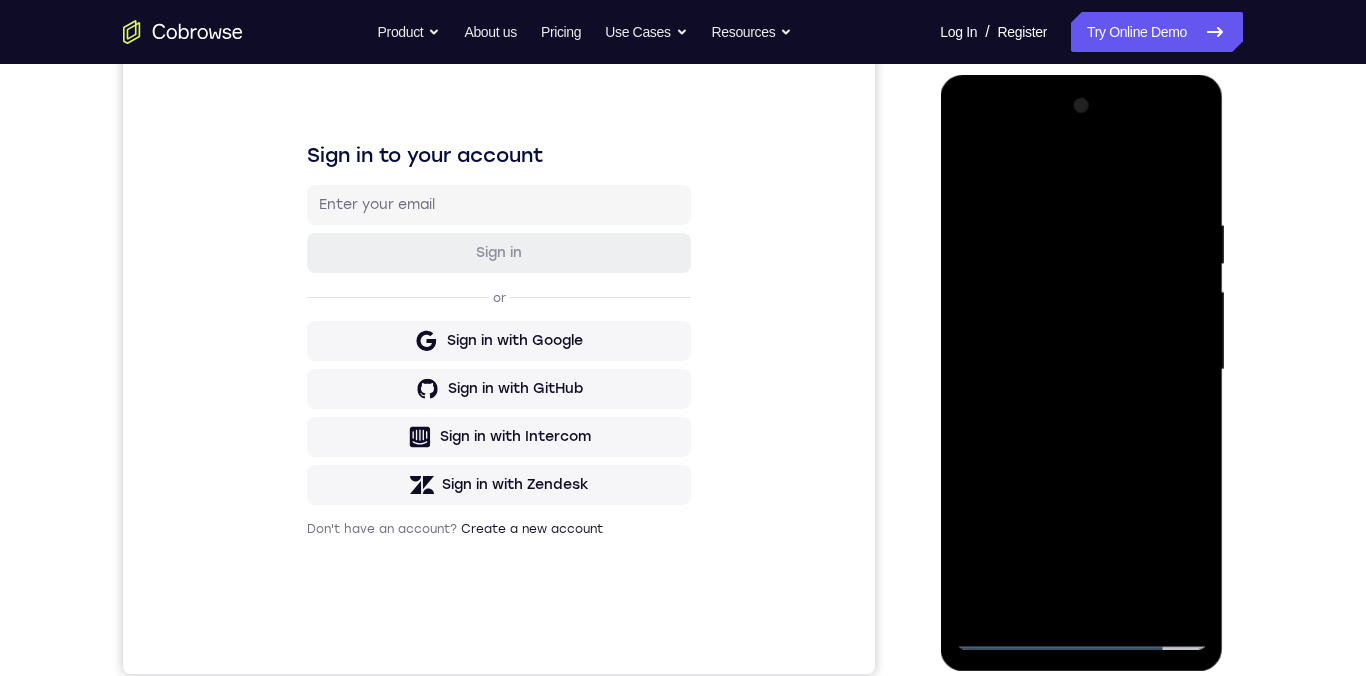 click at bounding box center [1081, 370] 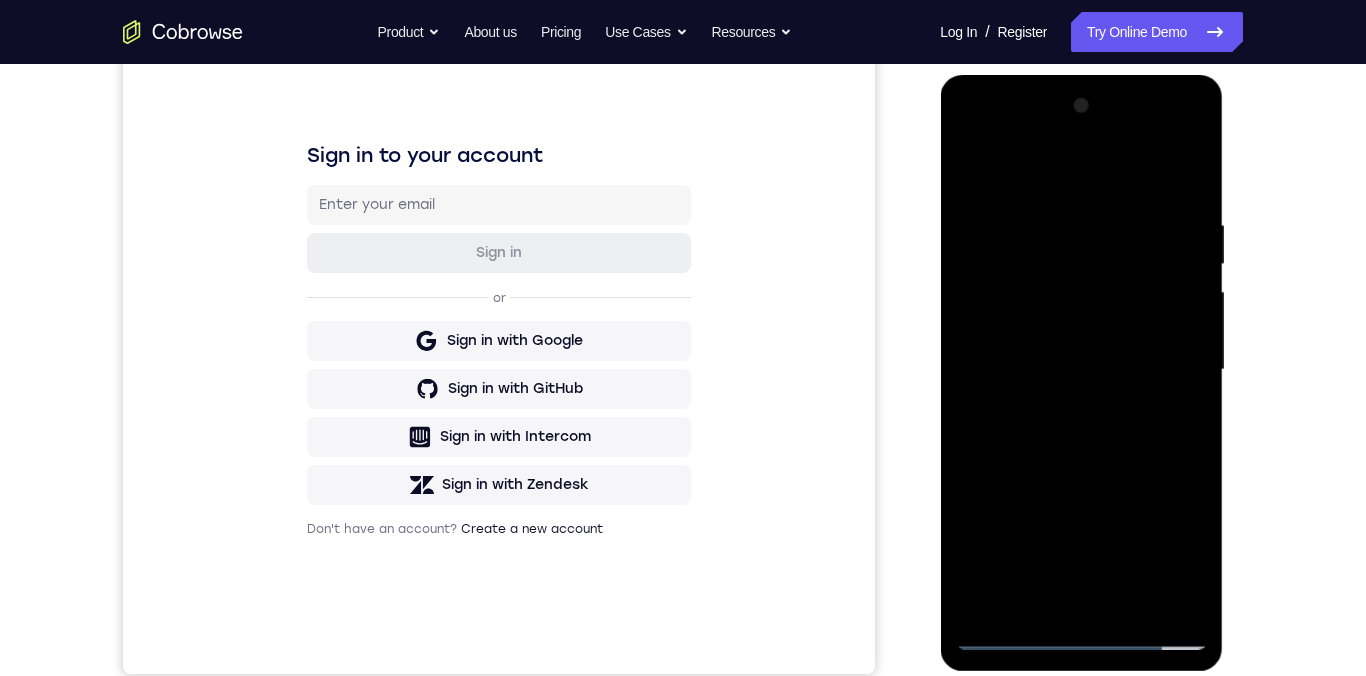 click at bounding box center [1081, 370] 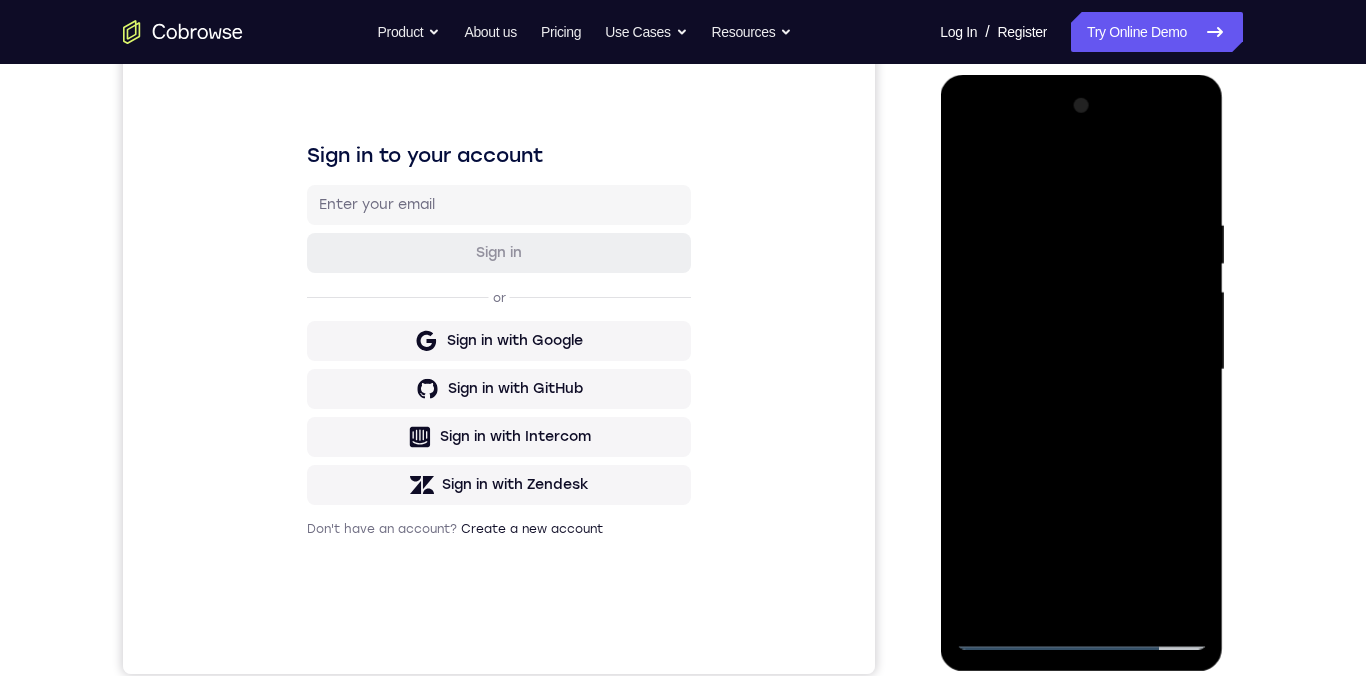 click at bounding box center [1081, 370] 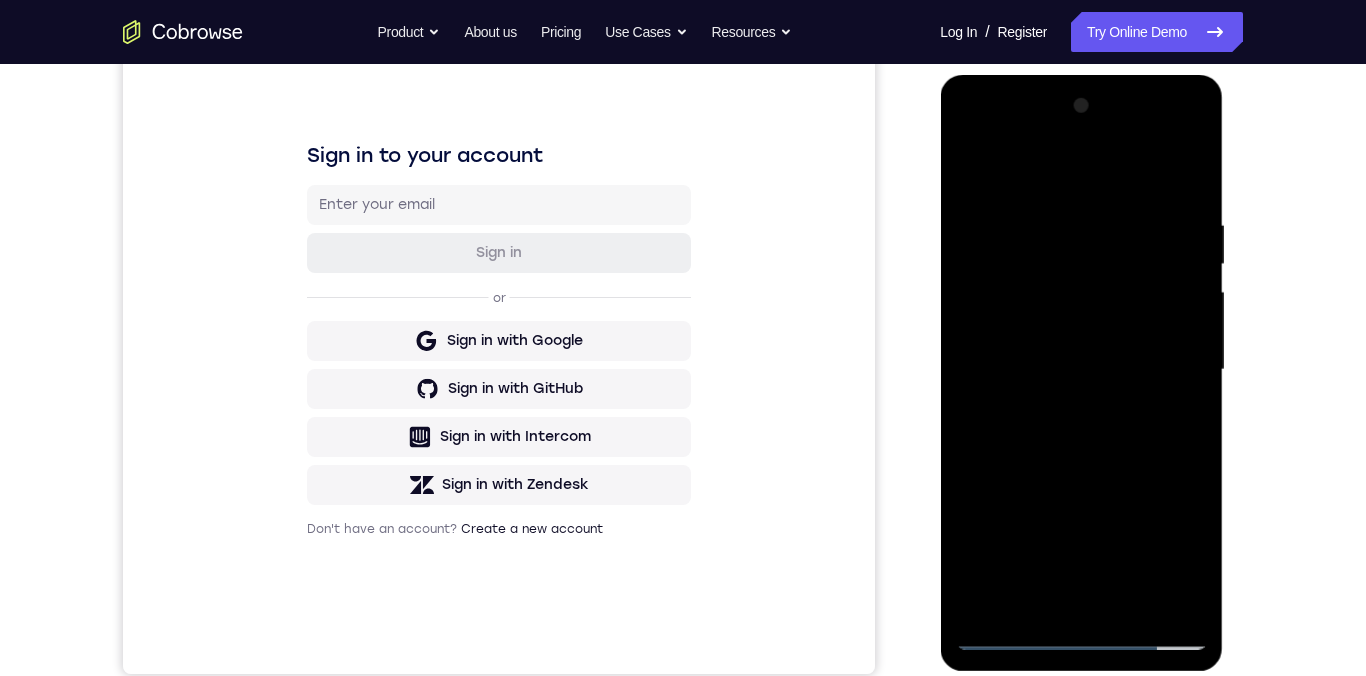 click at bounding box center (1081, 370) 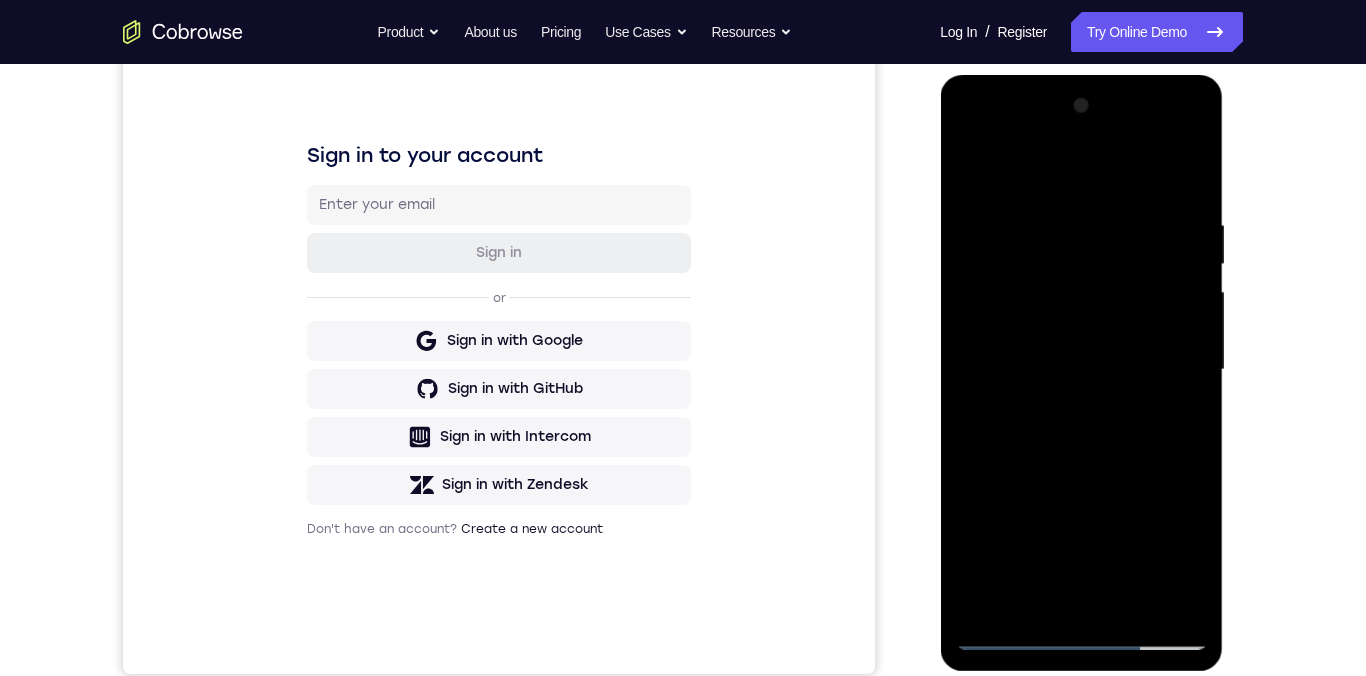 click at bounding box center (1081, 370) 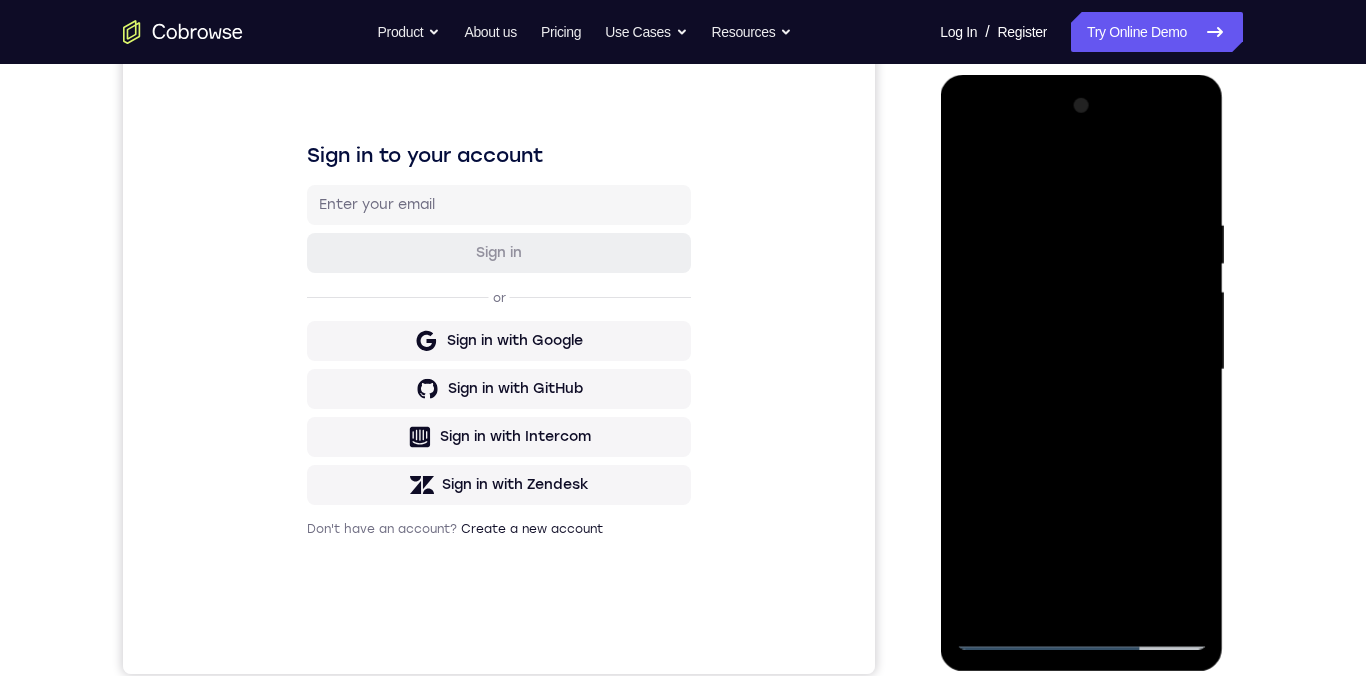 click at bounding box center (1081, 370) 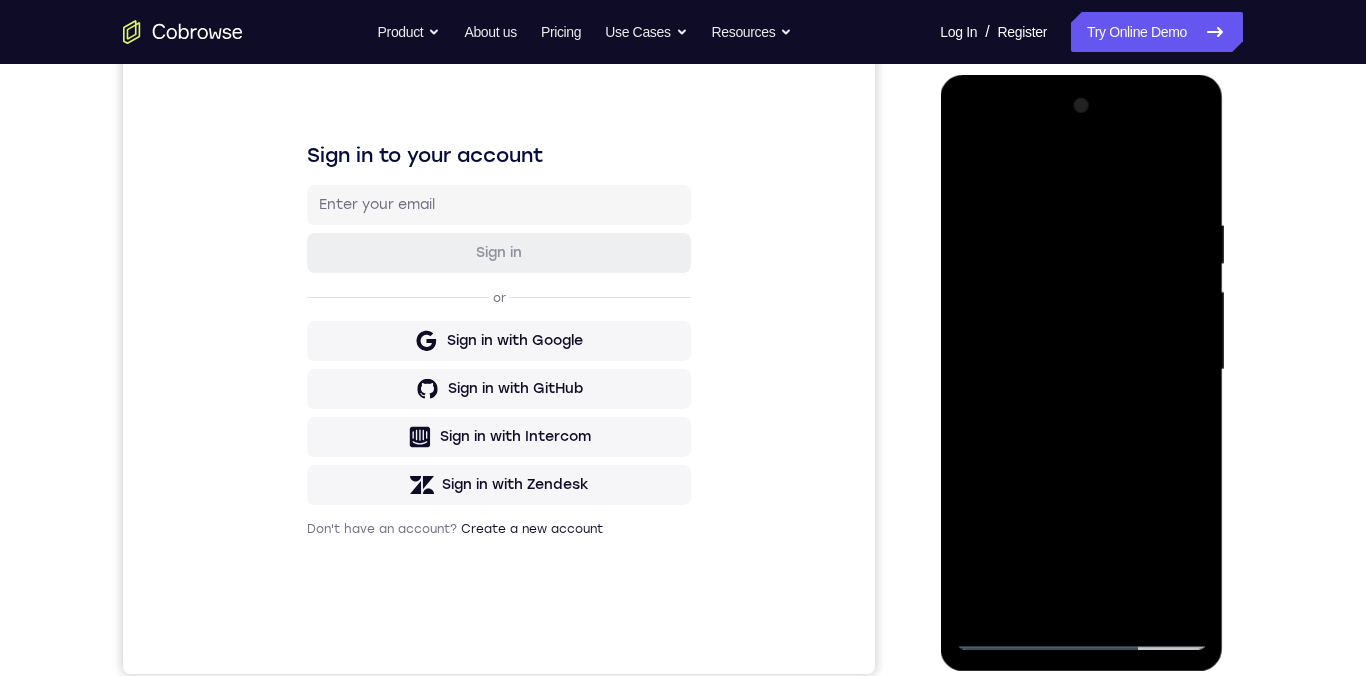click at bounding box center (1081, 370) 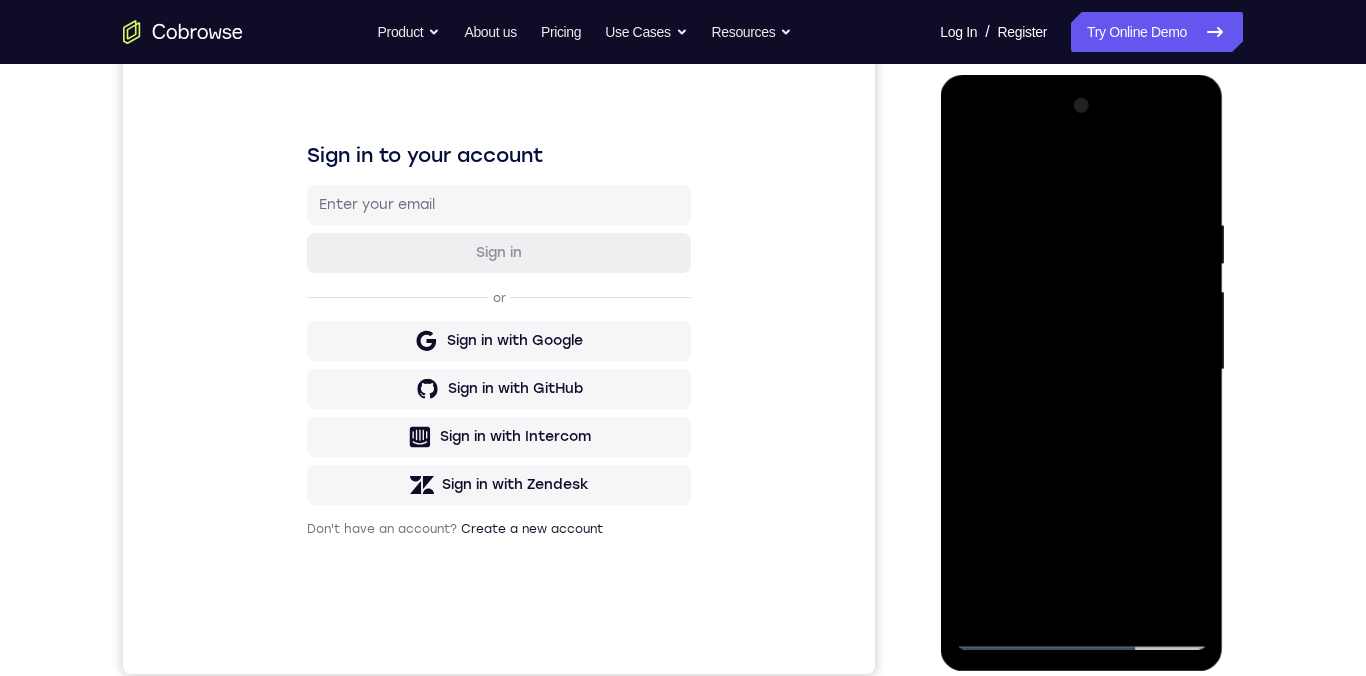 click at bounding box center (1081, 370) 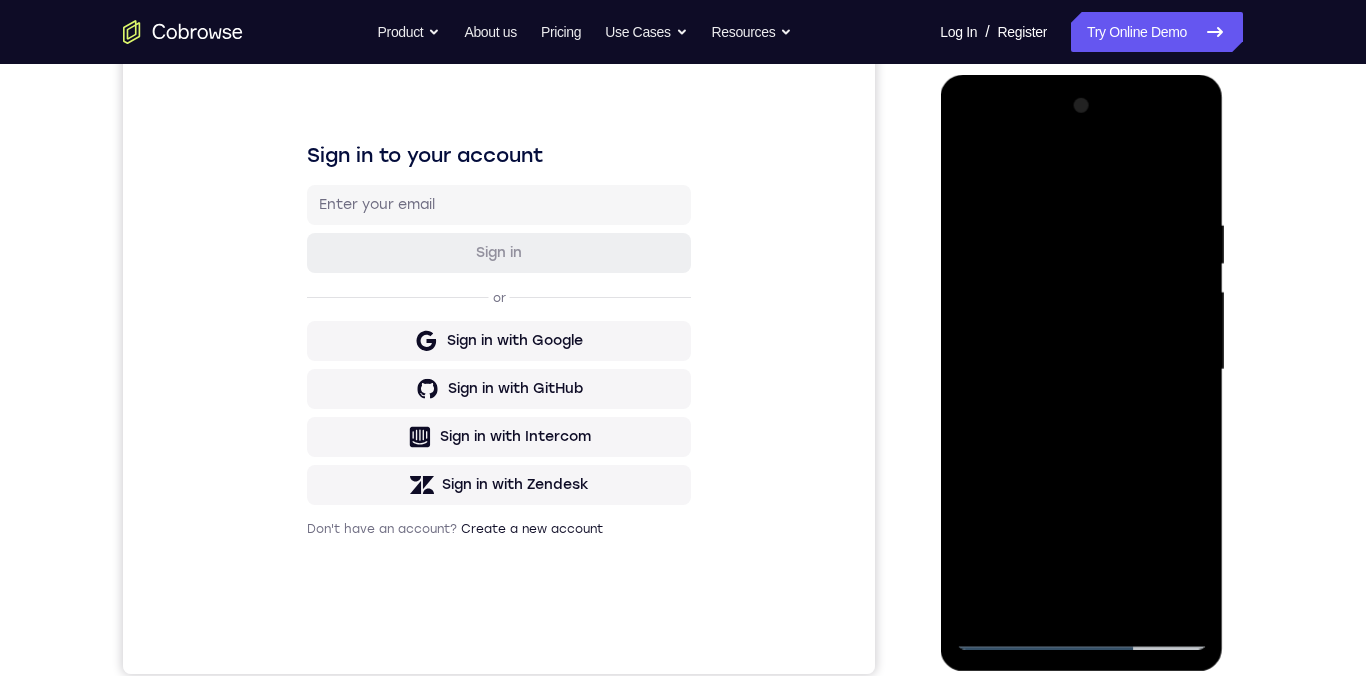 click at bounding box center [1081, 370] 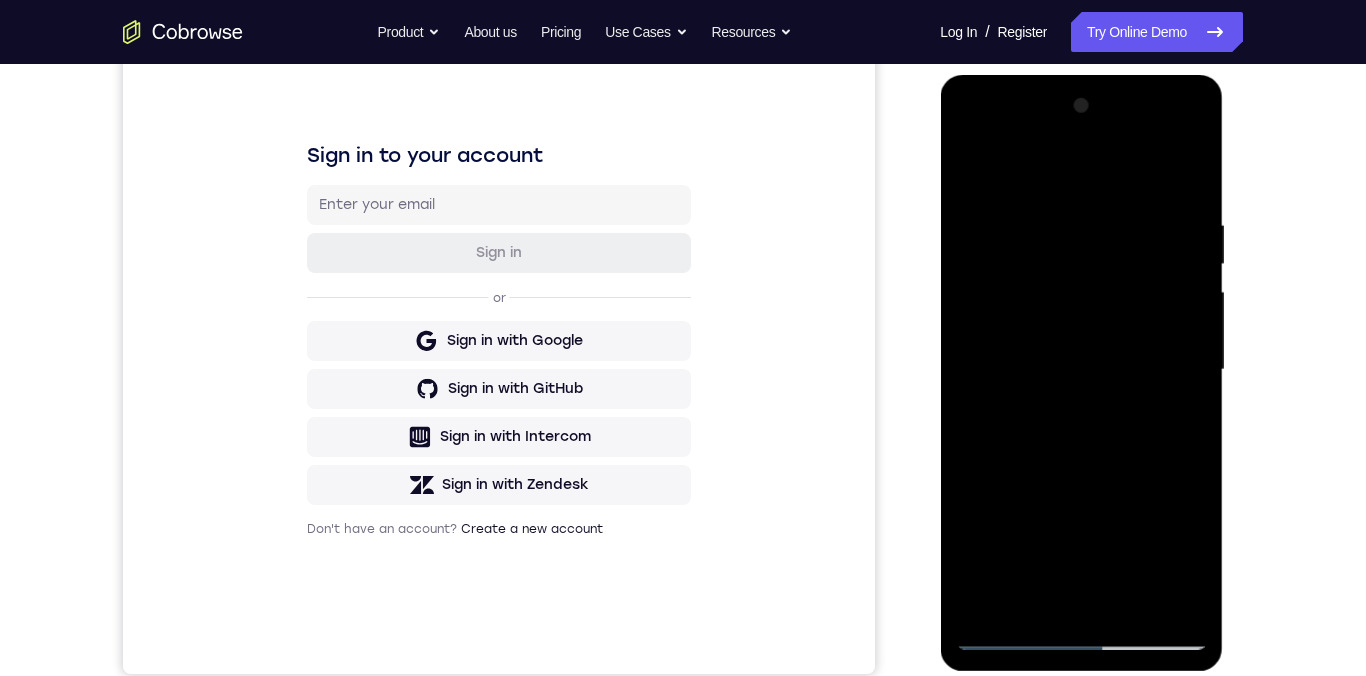 click at bounding box center [1081, 370] 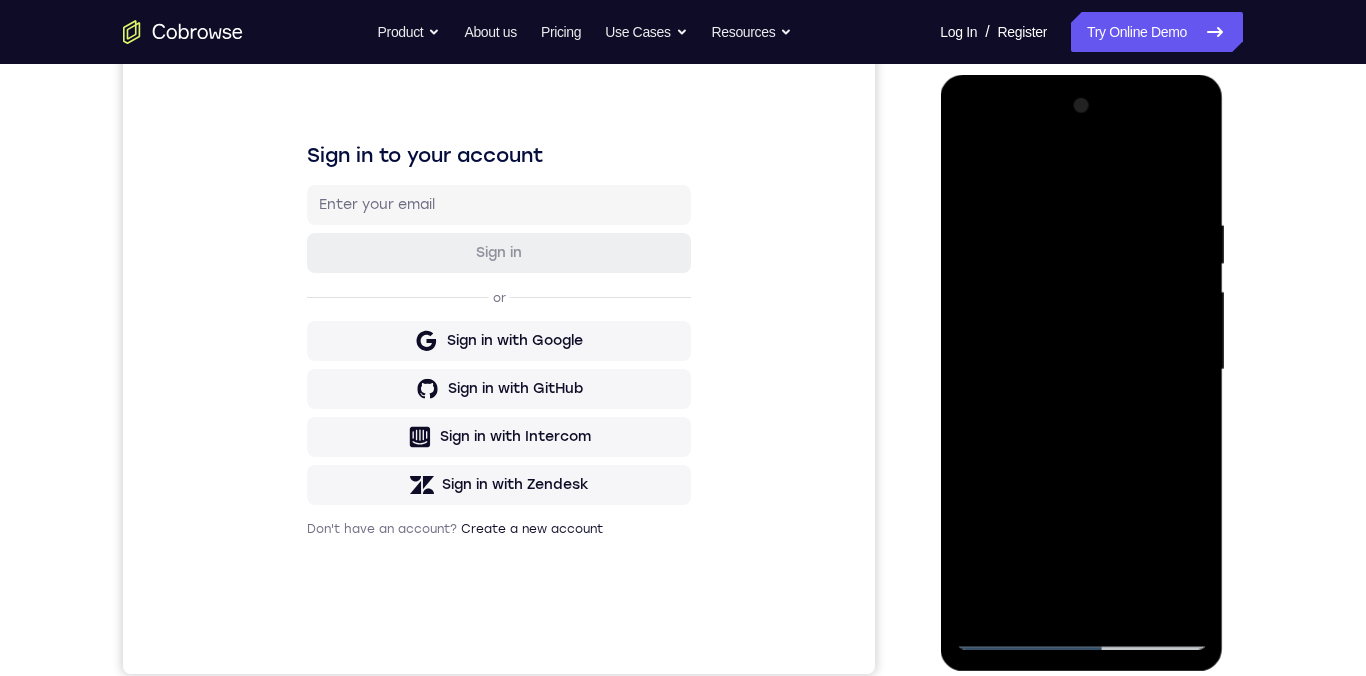 click at bounding box center [1081, 370] 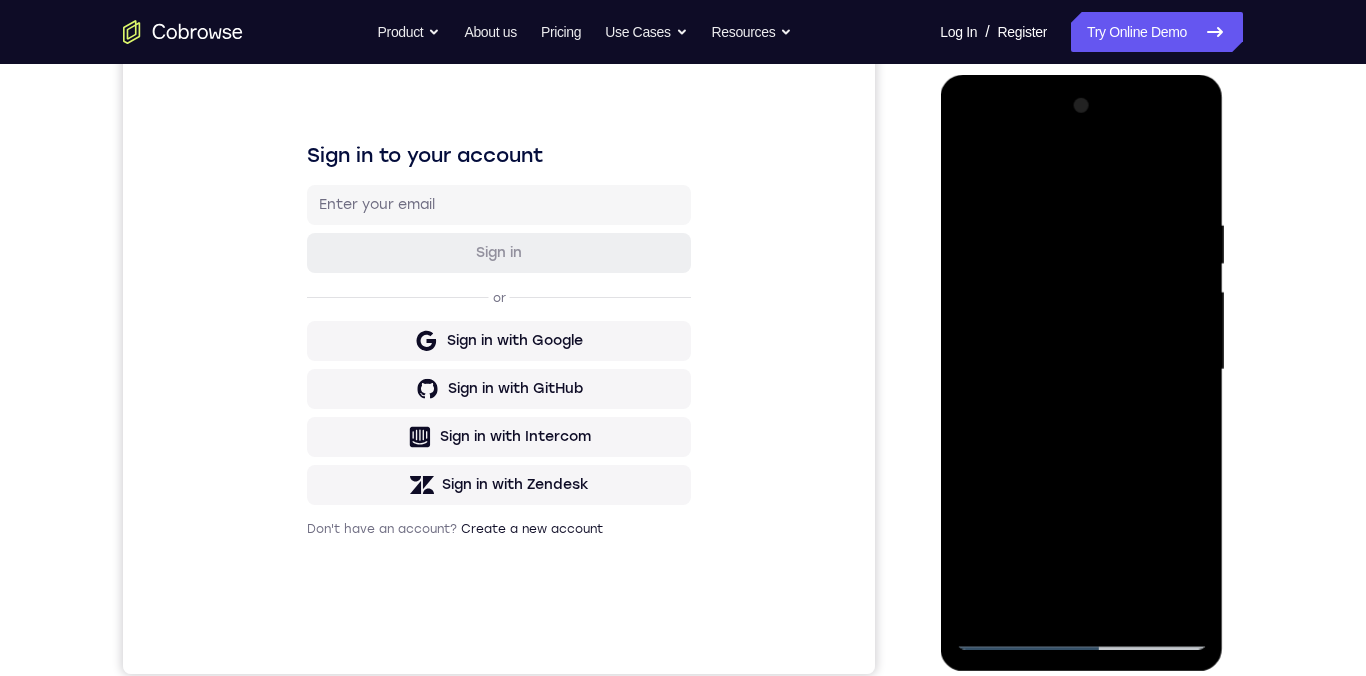 click at bounding box center [1081, 370] 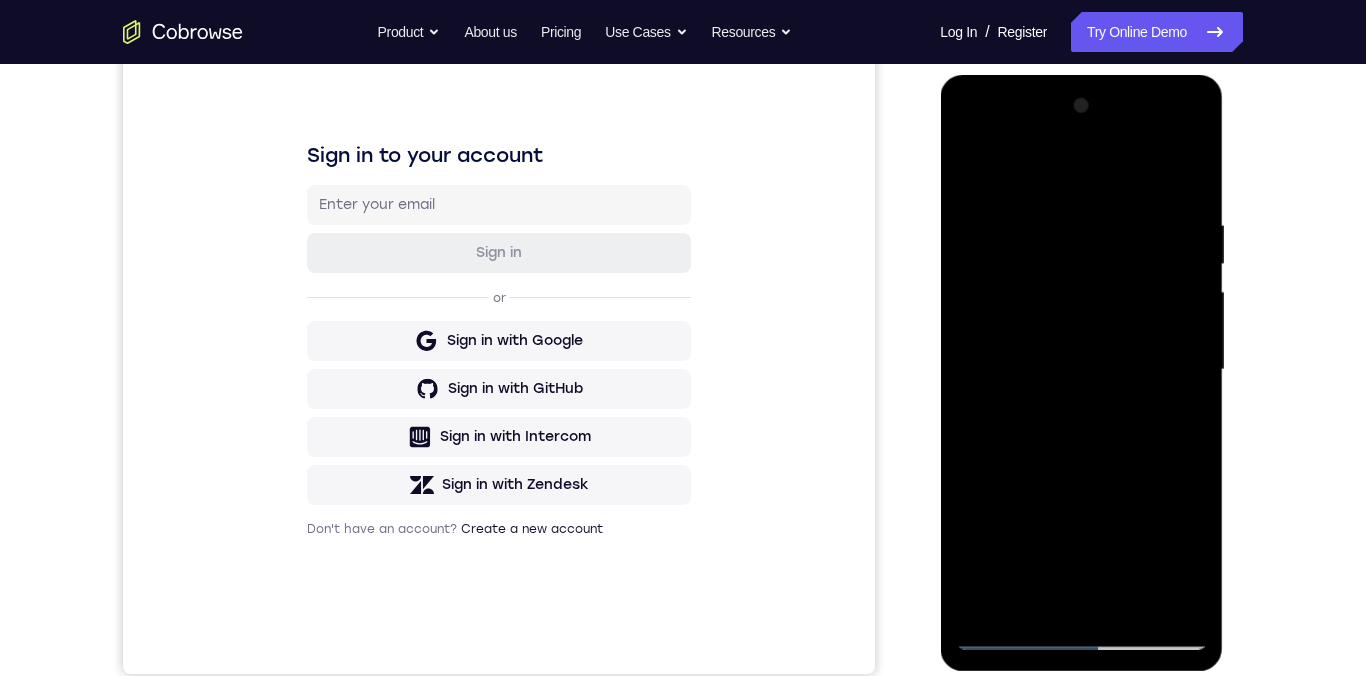 click at bounding box center [1081, 370] 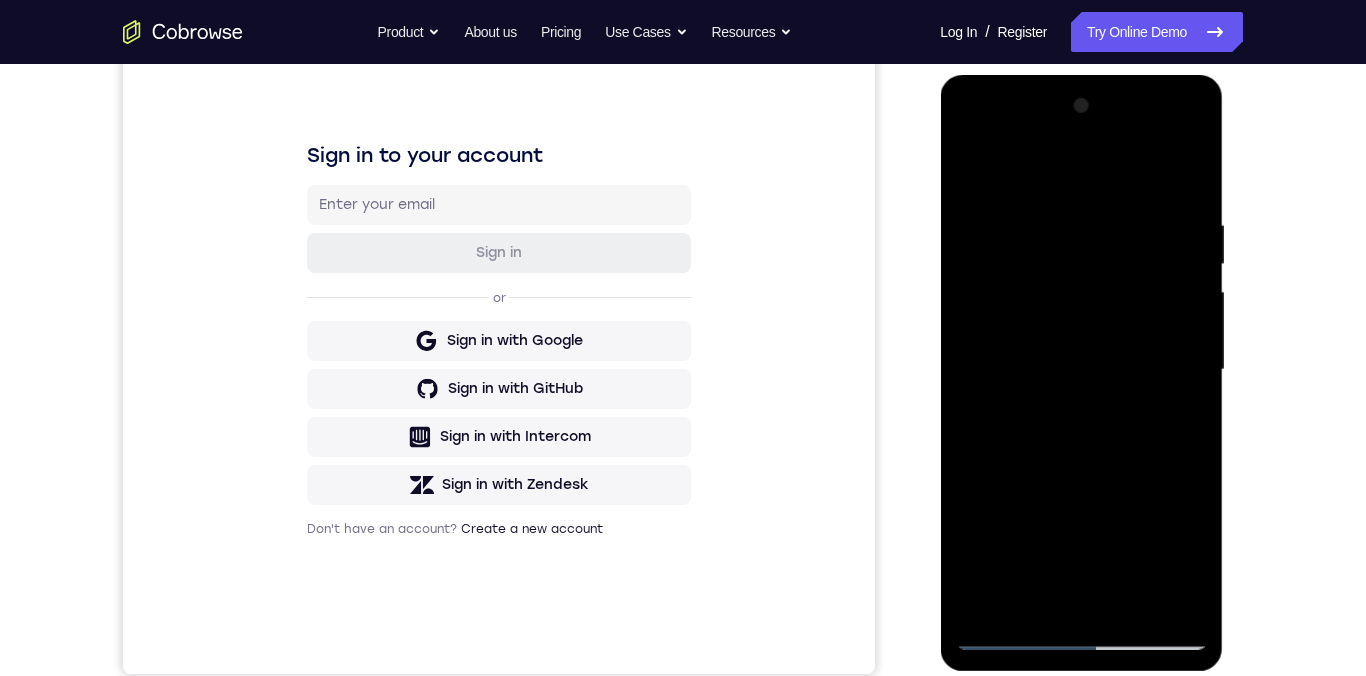 click at bounding box center [1081, 370] 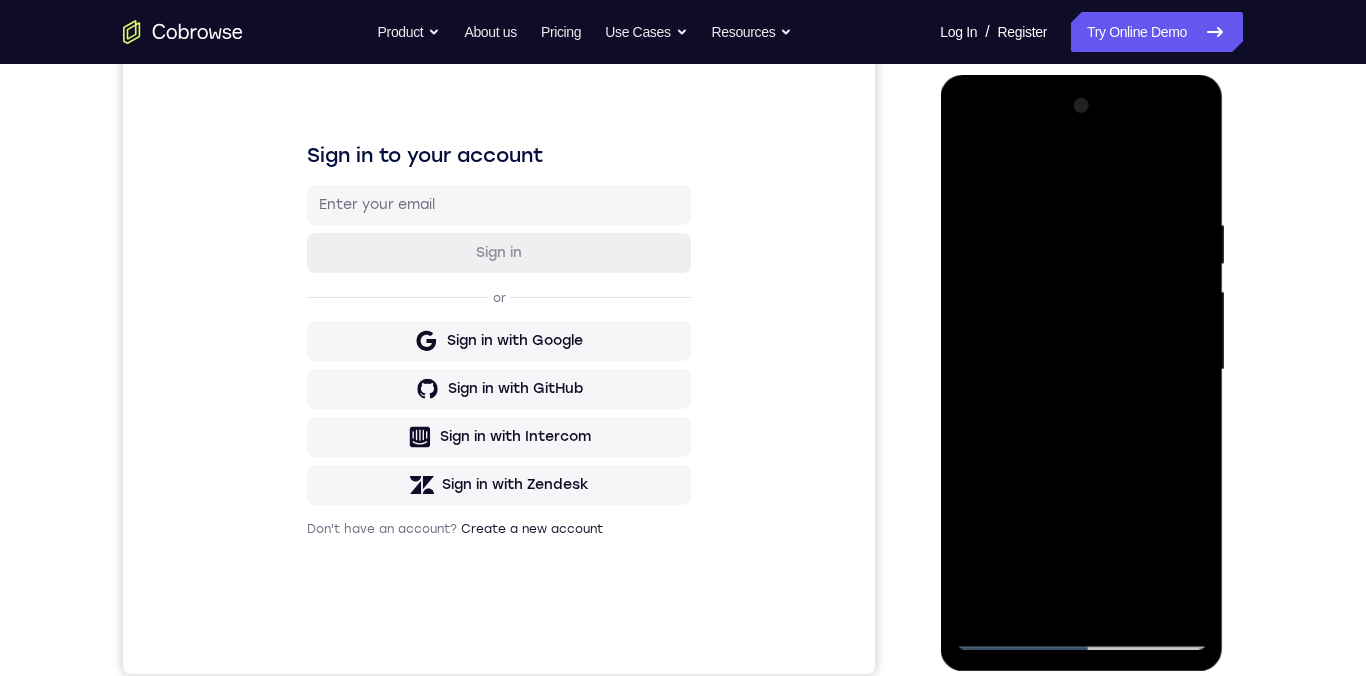 click at bounding box center [1081, 370] 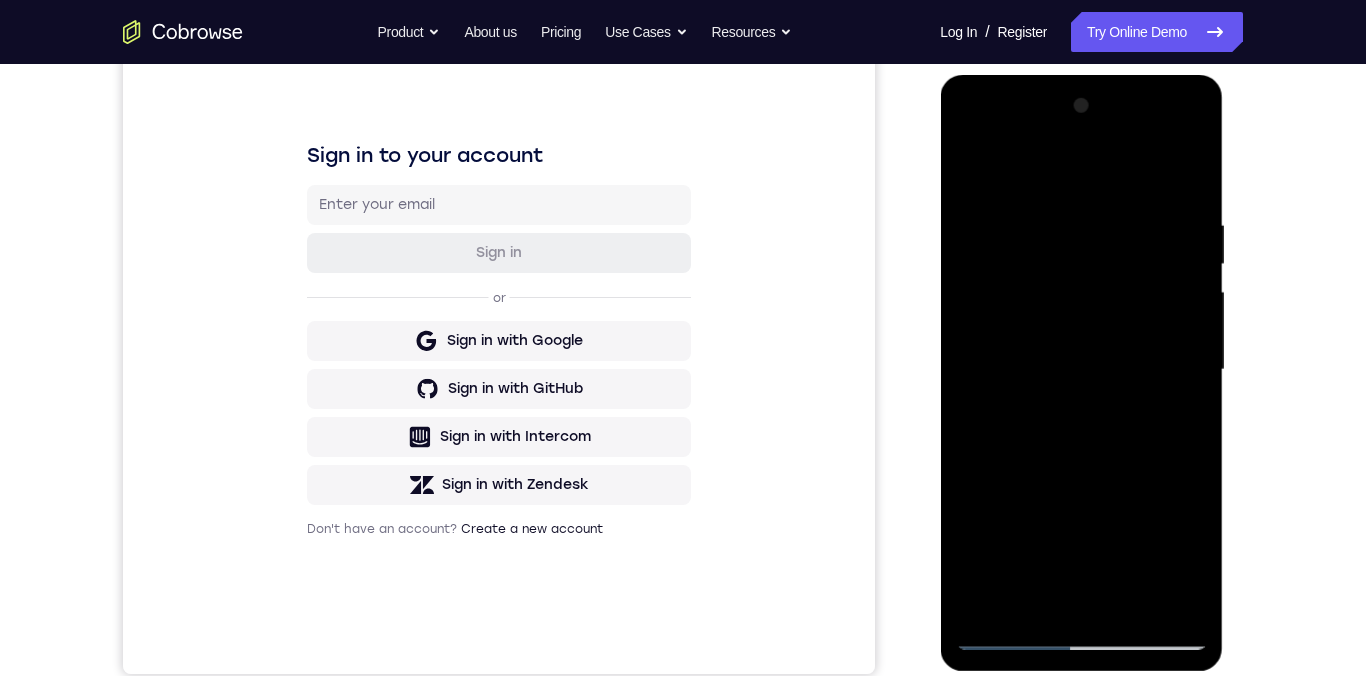 click at bounding box center (1081, 370) 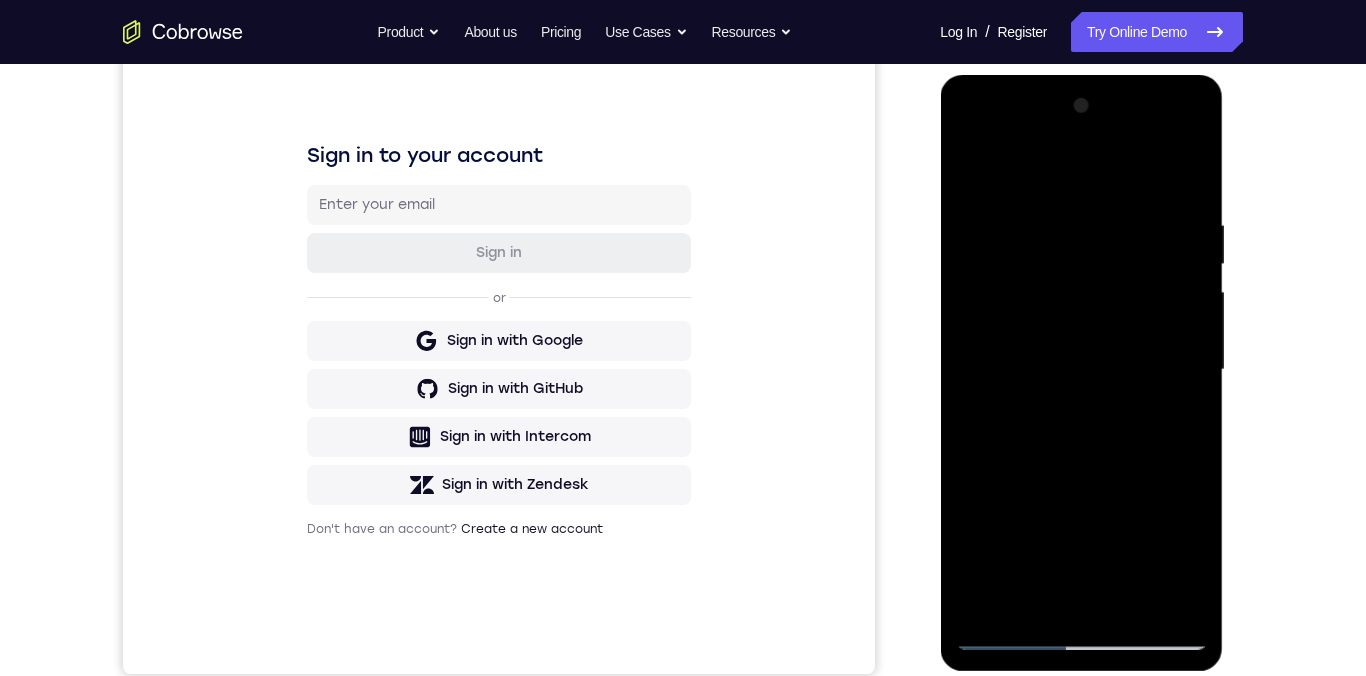 click at bounding box center (1081, 370) 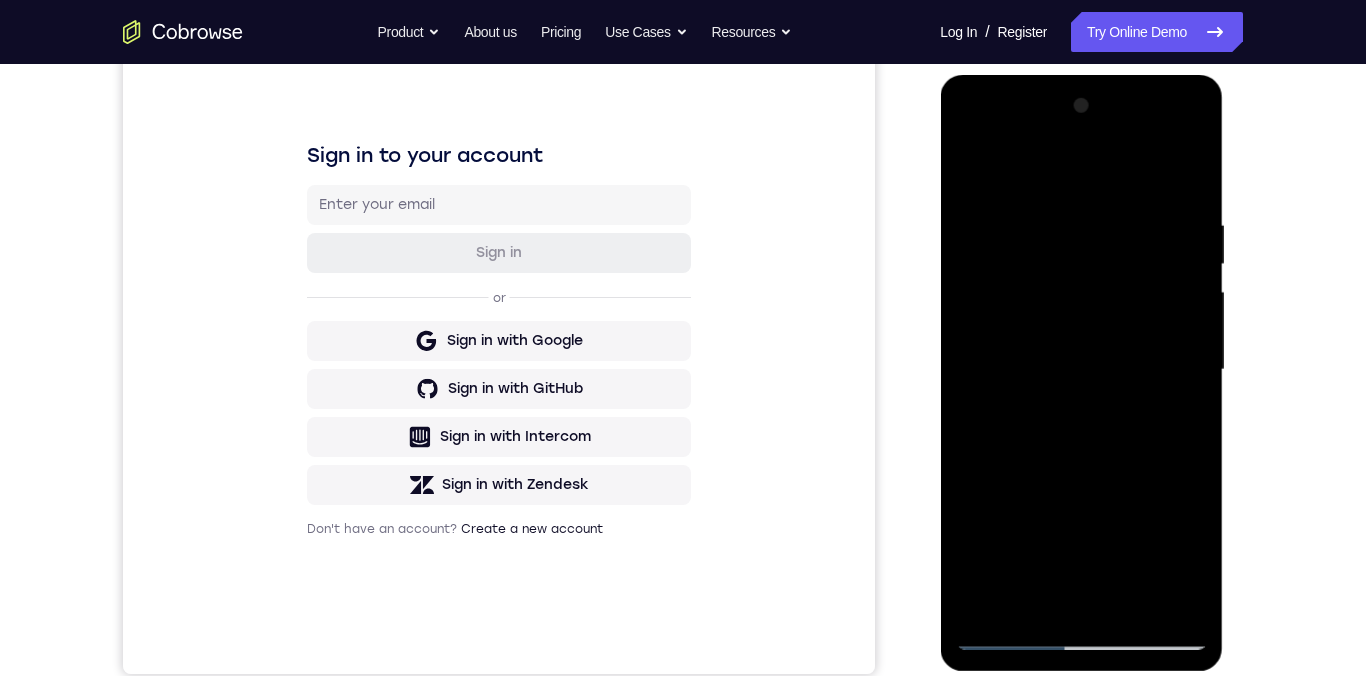 click at bounding box center (1081, 370) 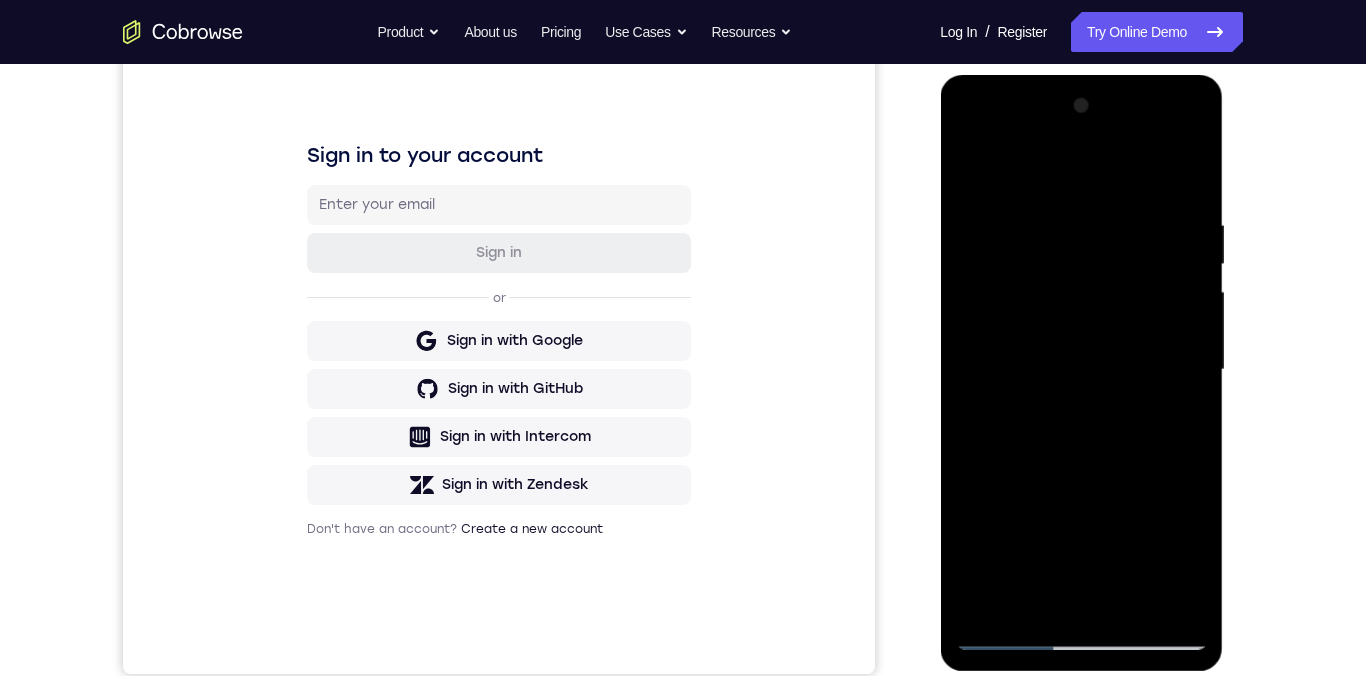 click at bounding box center [1081, 370] 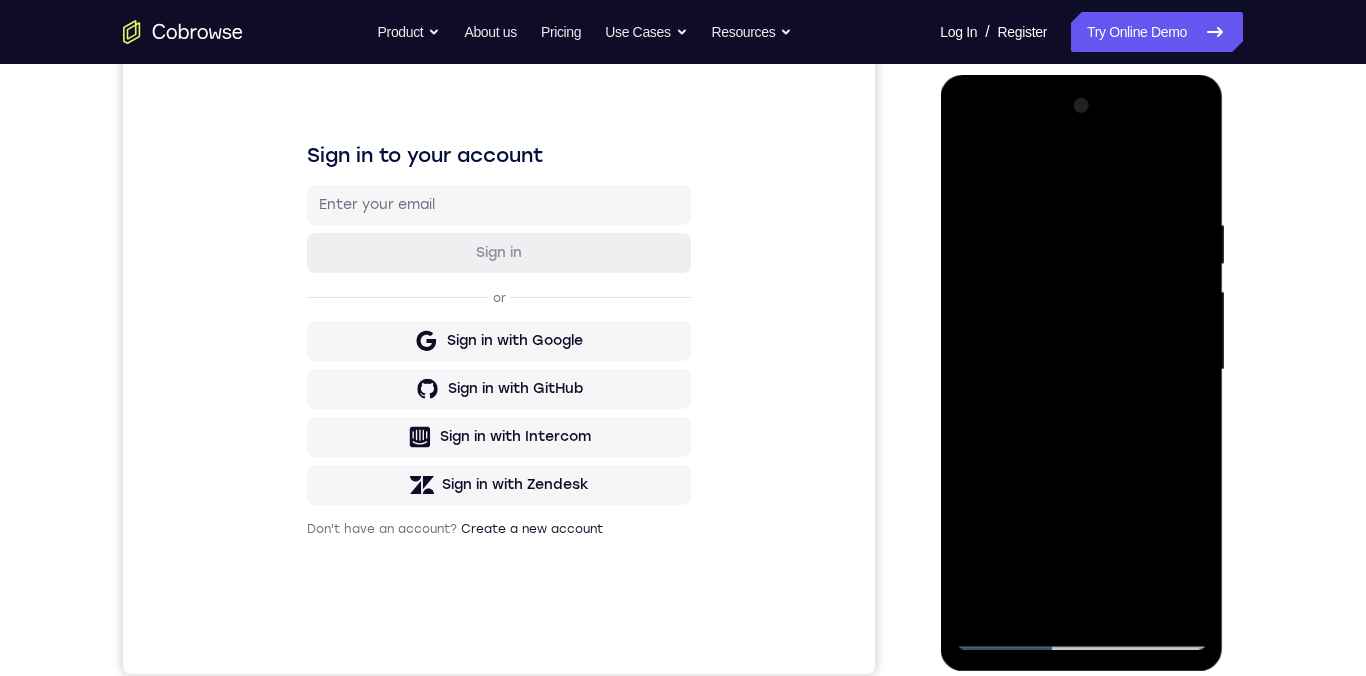 click at bounding box center (1081, 370) 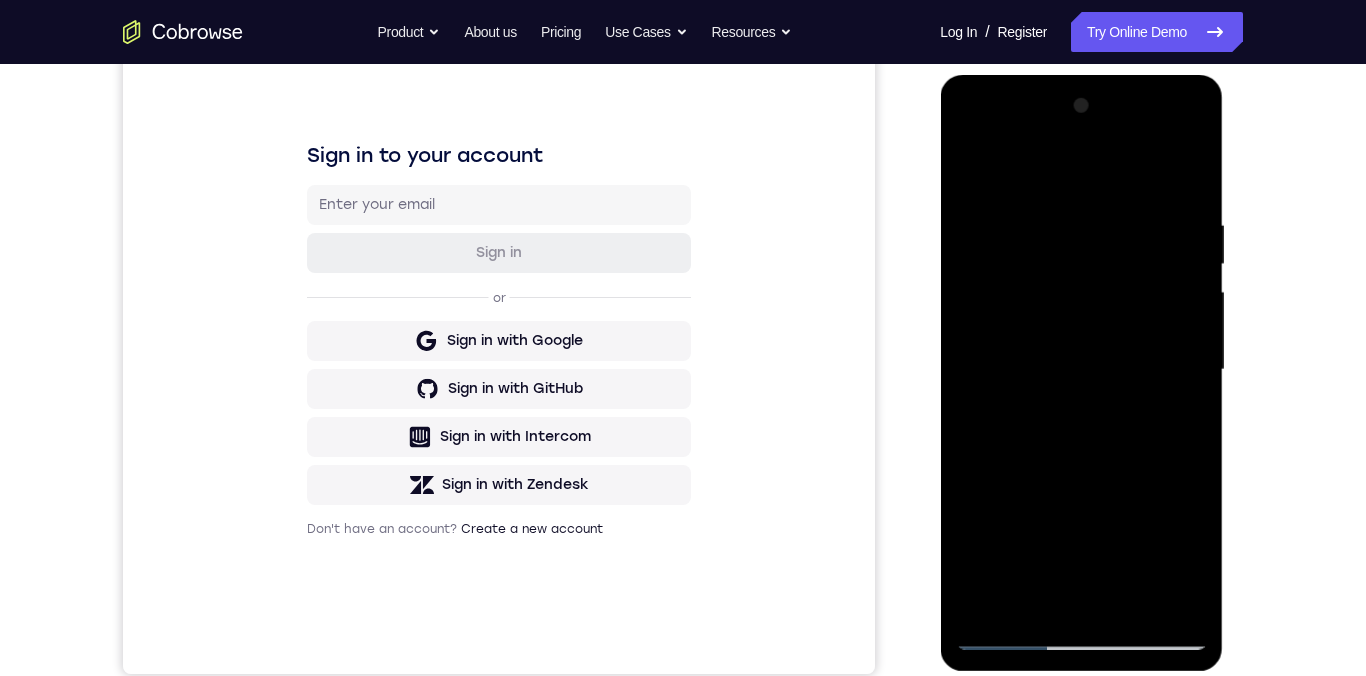 click at bounding box center [1081, 370] 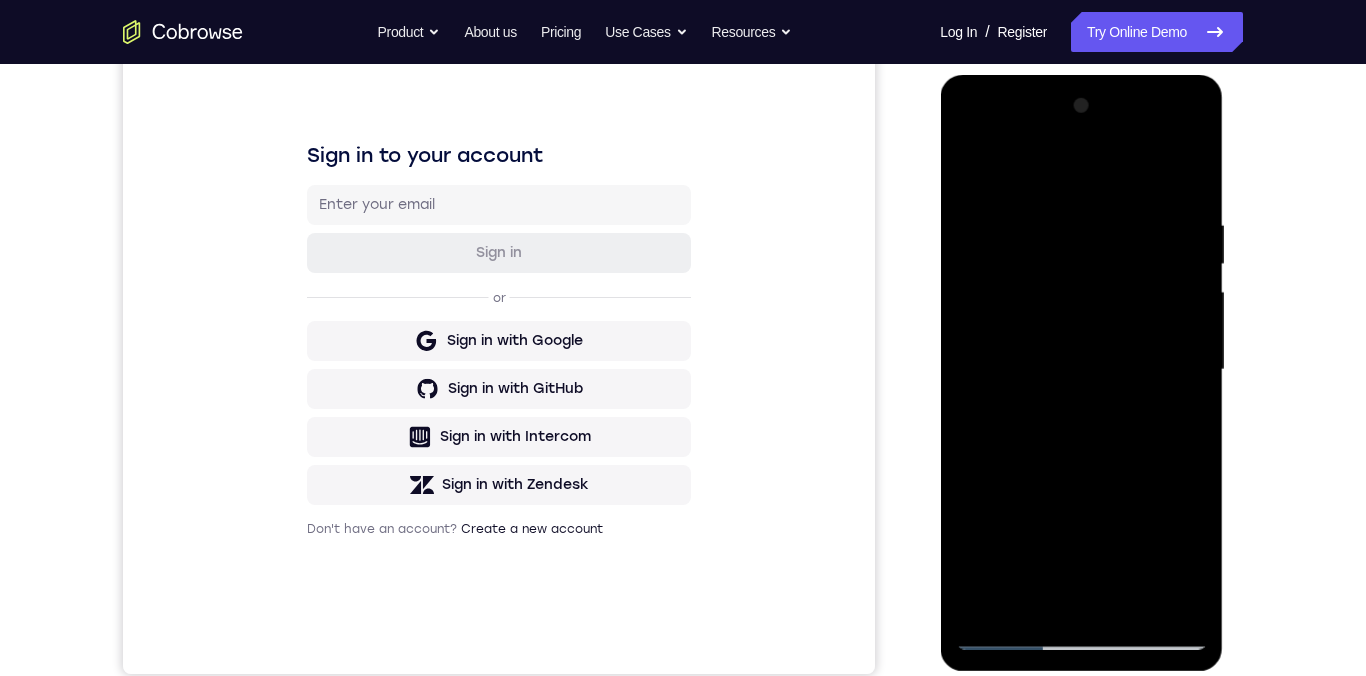 click at bounding box center [1081, 370] 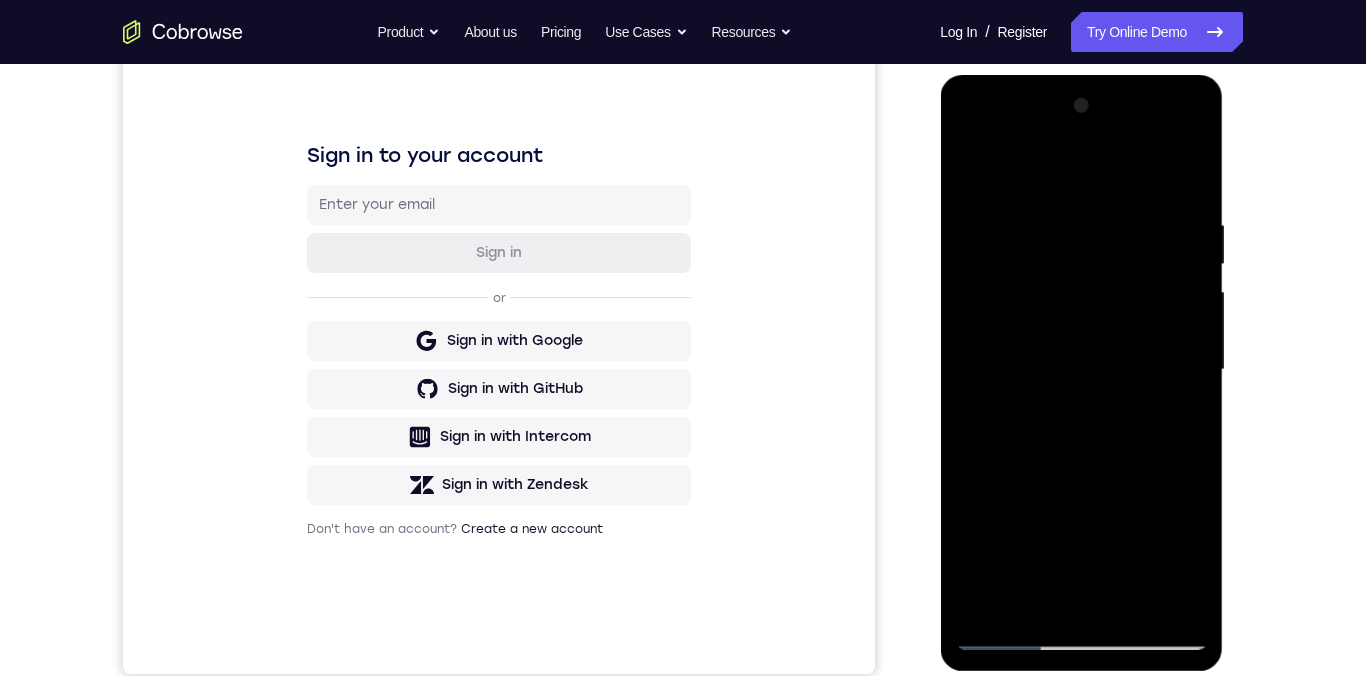 click at bounding box center [1081, 370] 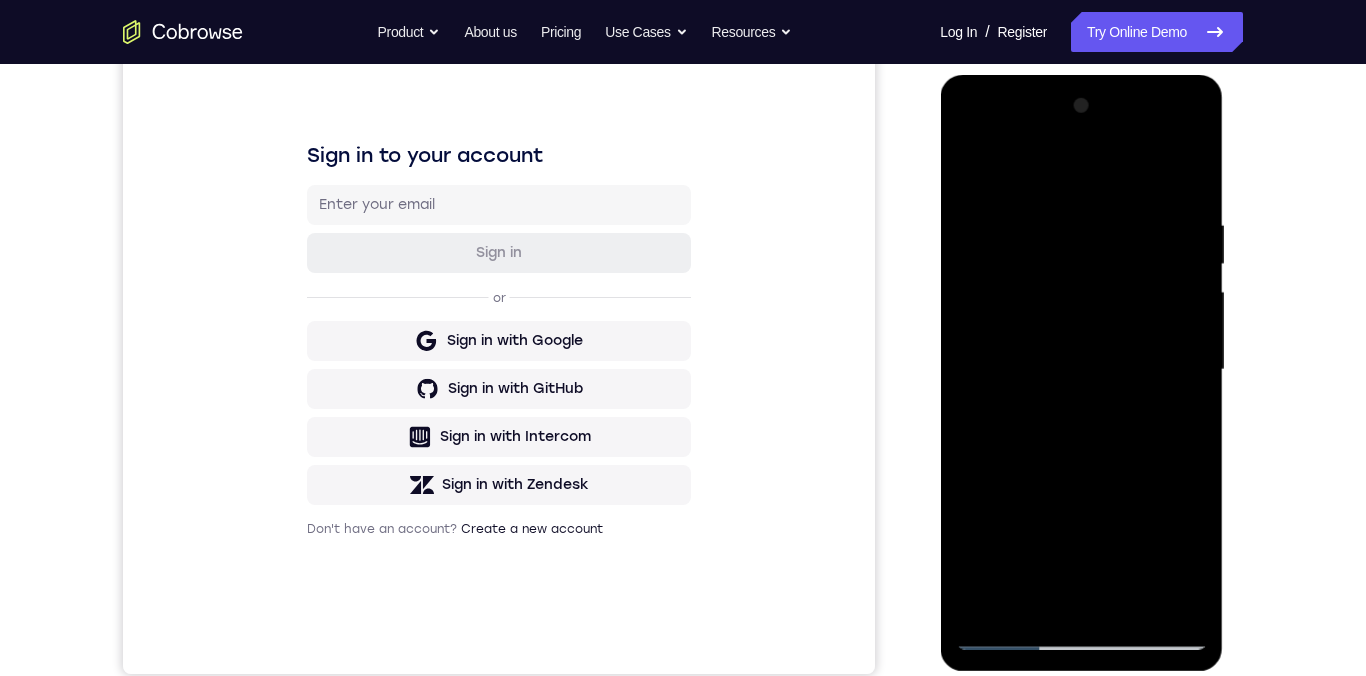 click at bounding box center (1081, 370) 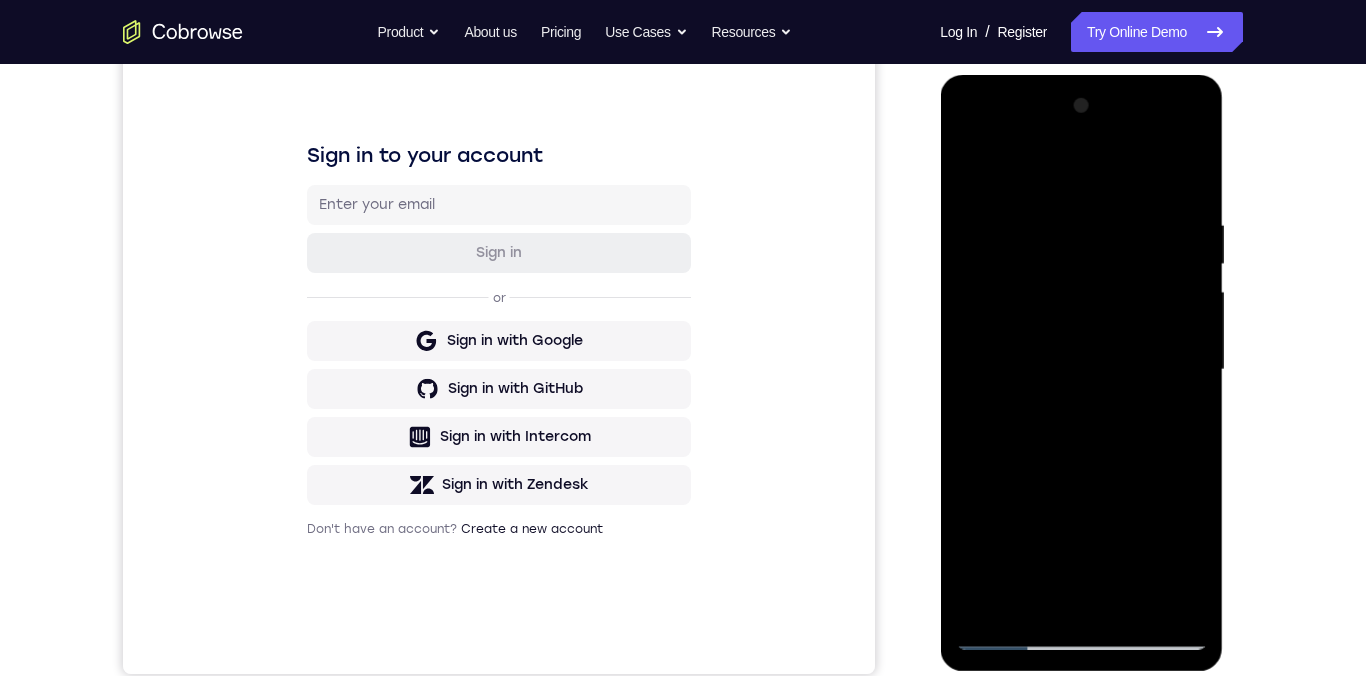 click at bounding box center [1081, 370] 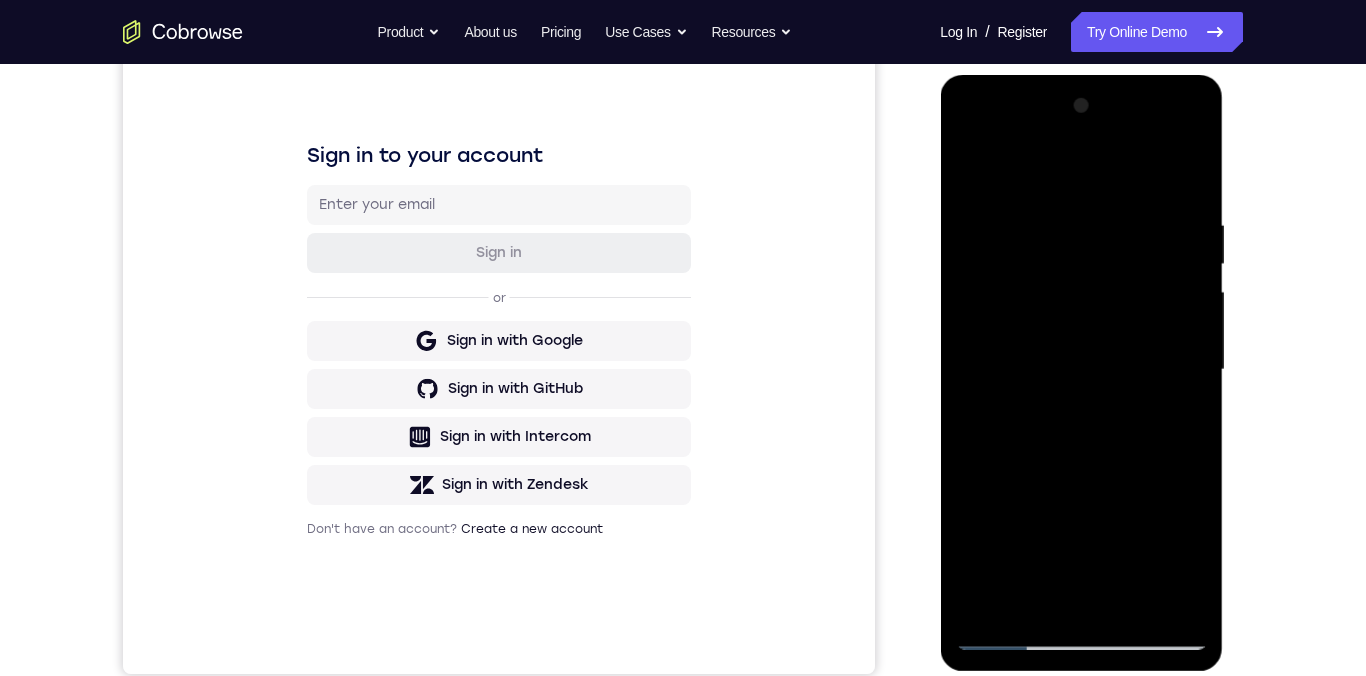 click at bounding box center [1081, 370] 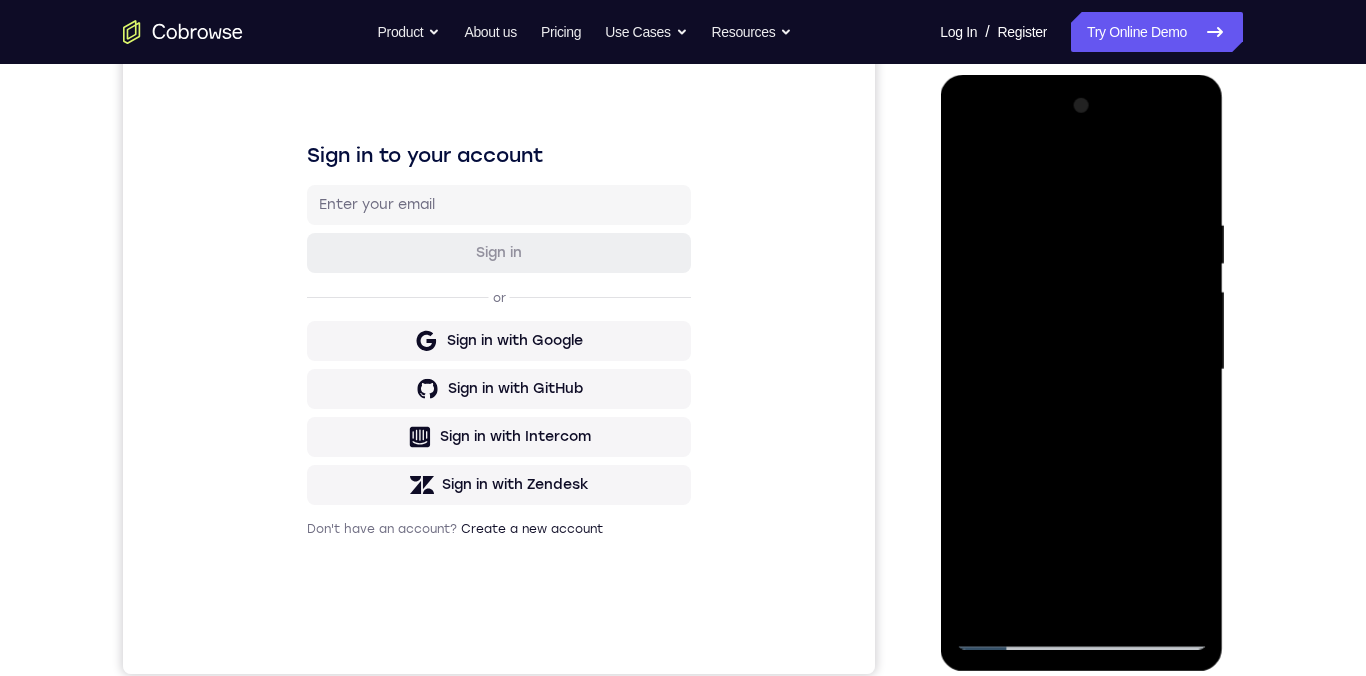 click at bounding box center [1081, 370] 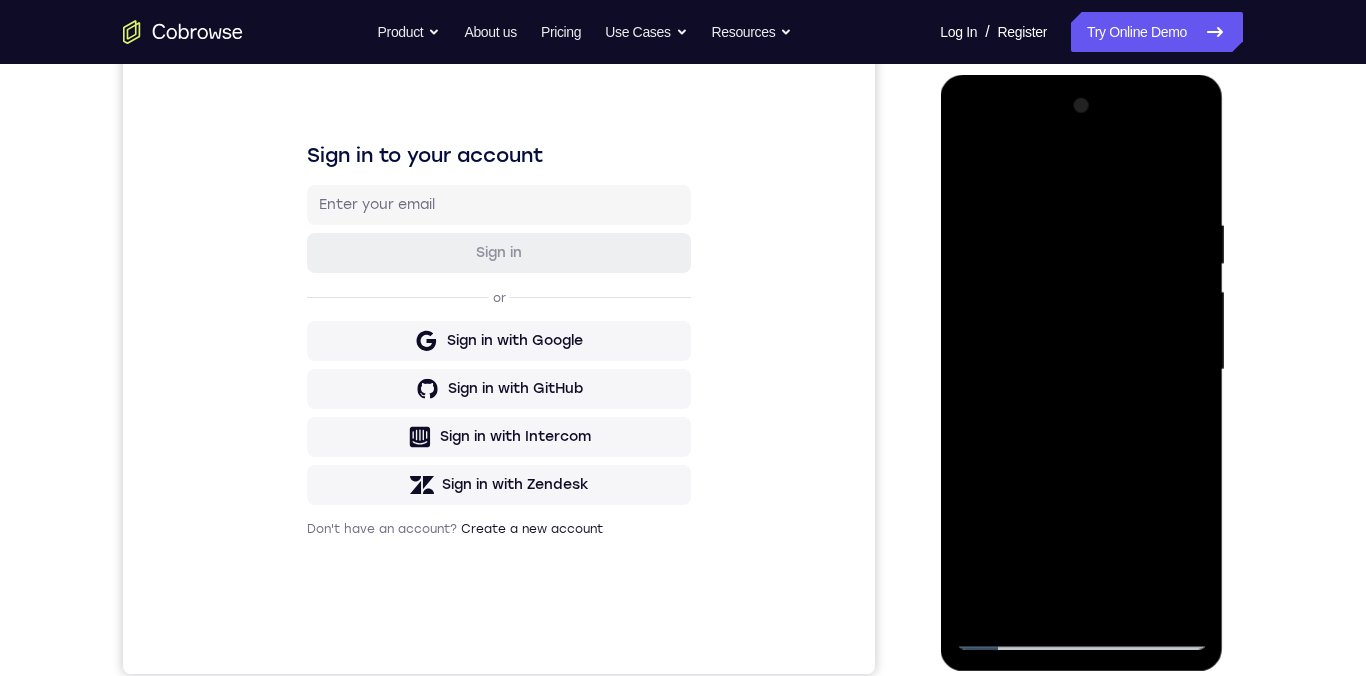 click at bounding box center [1081, 370] 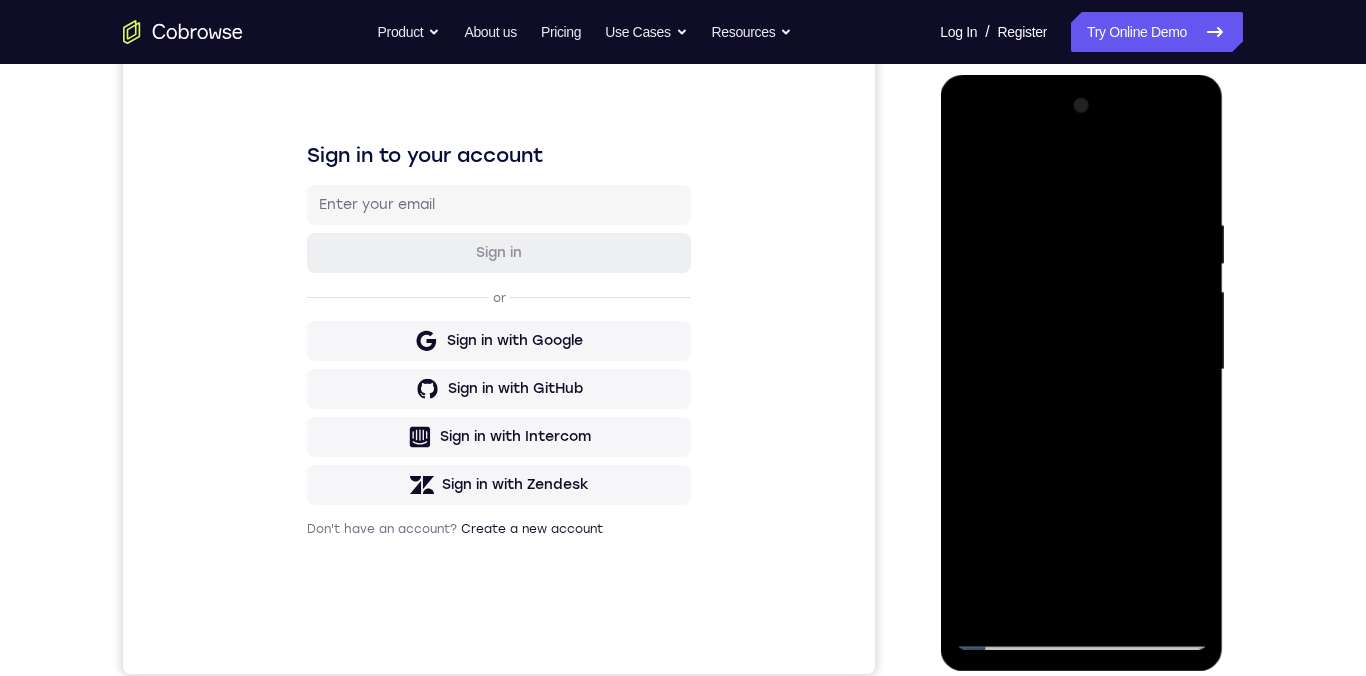 click at bounding box center (1081, 370) 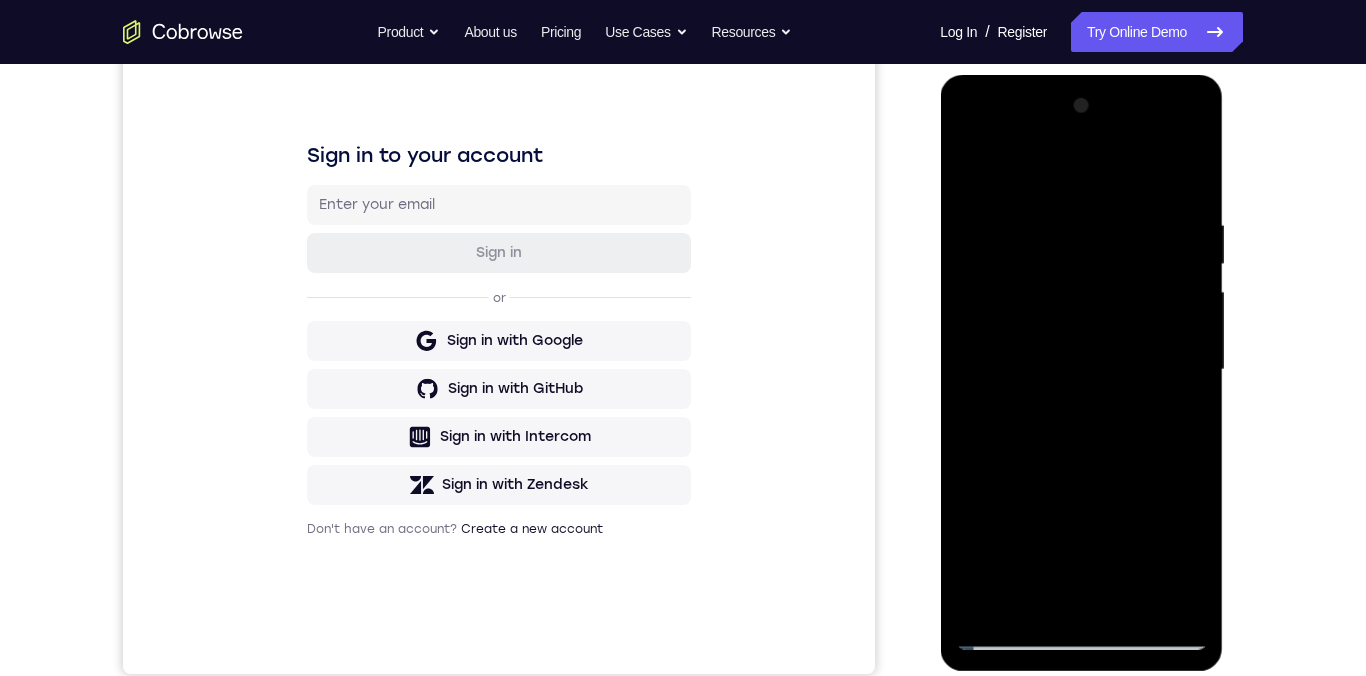 click at bounding box center [1081, 370] 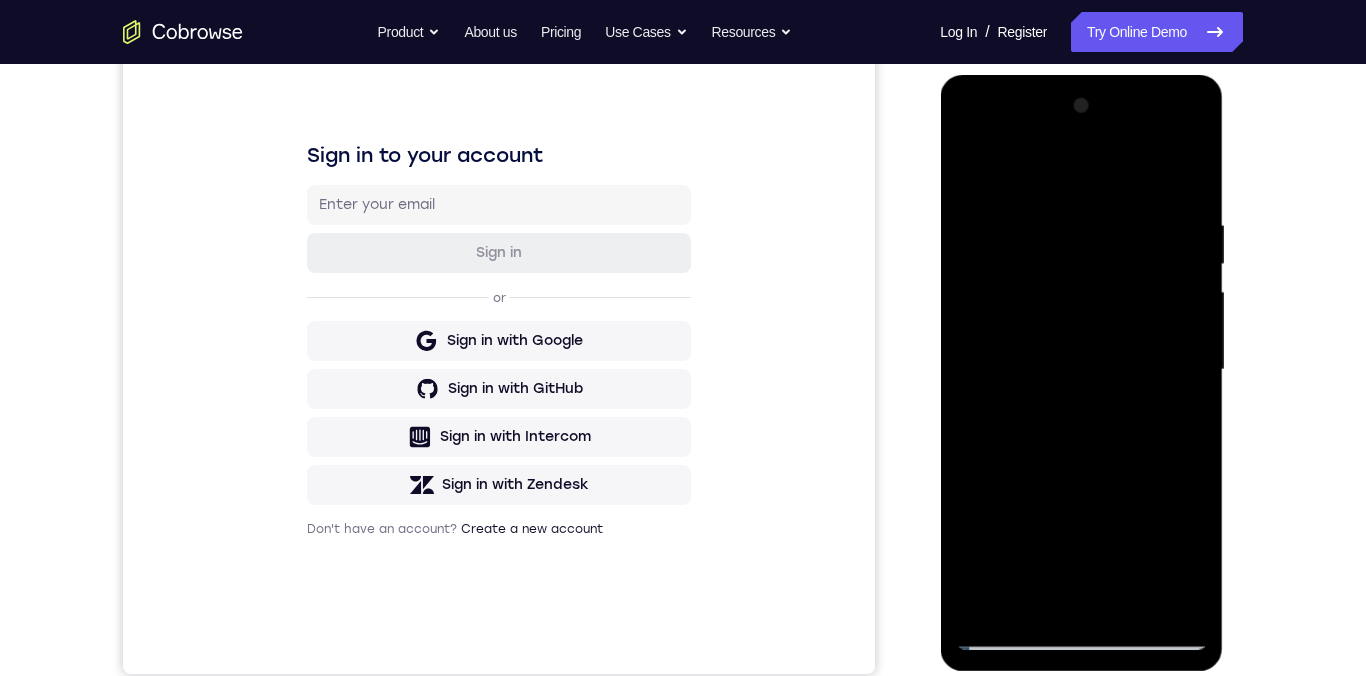 click at bounding box center [1081, 370] 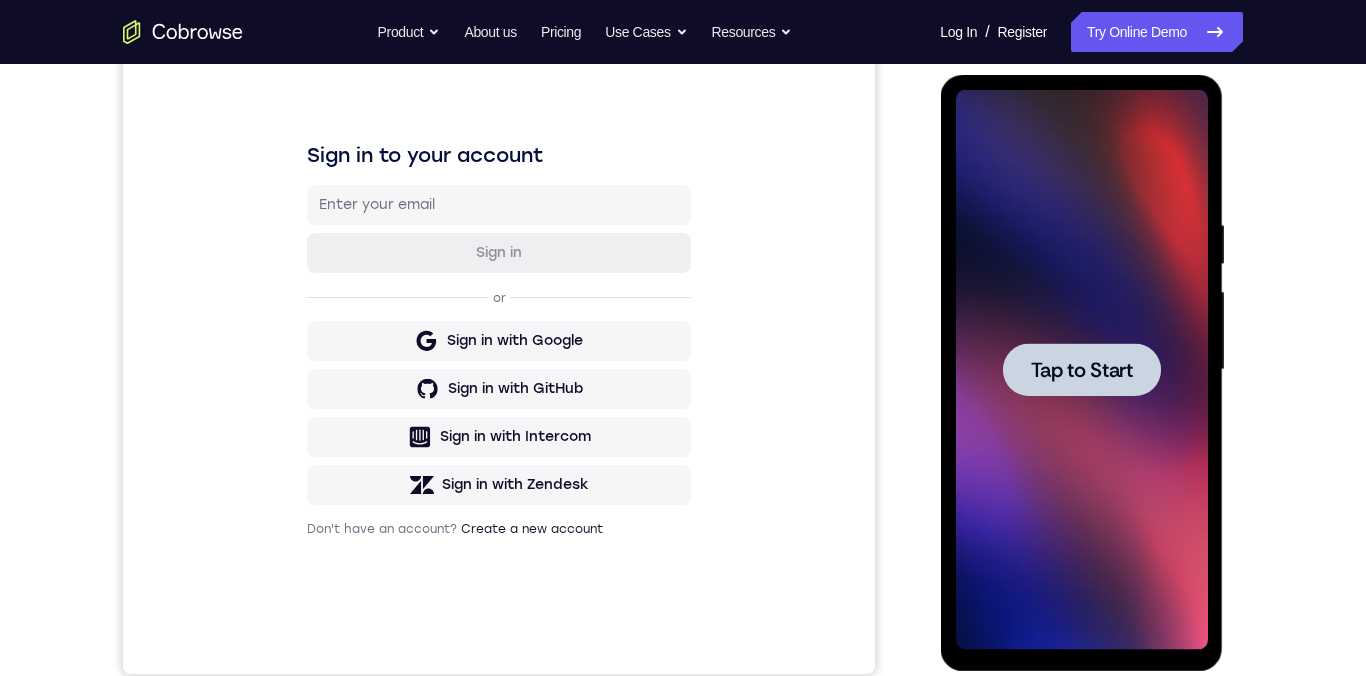 click on "Tap to Start" at bounding box center (1081, 370) 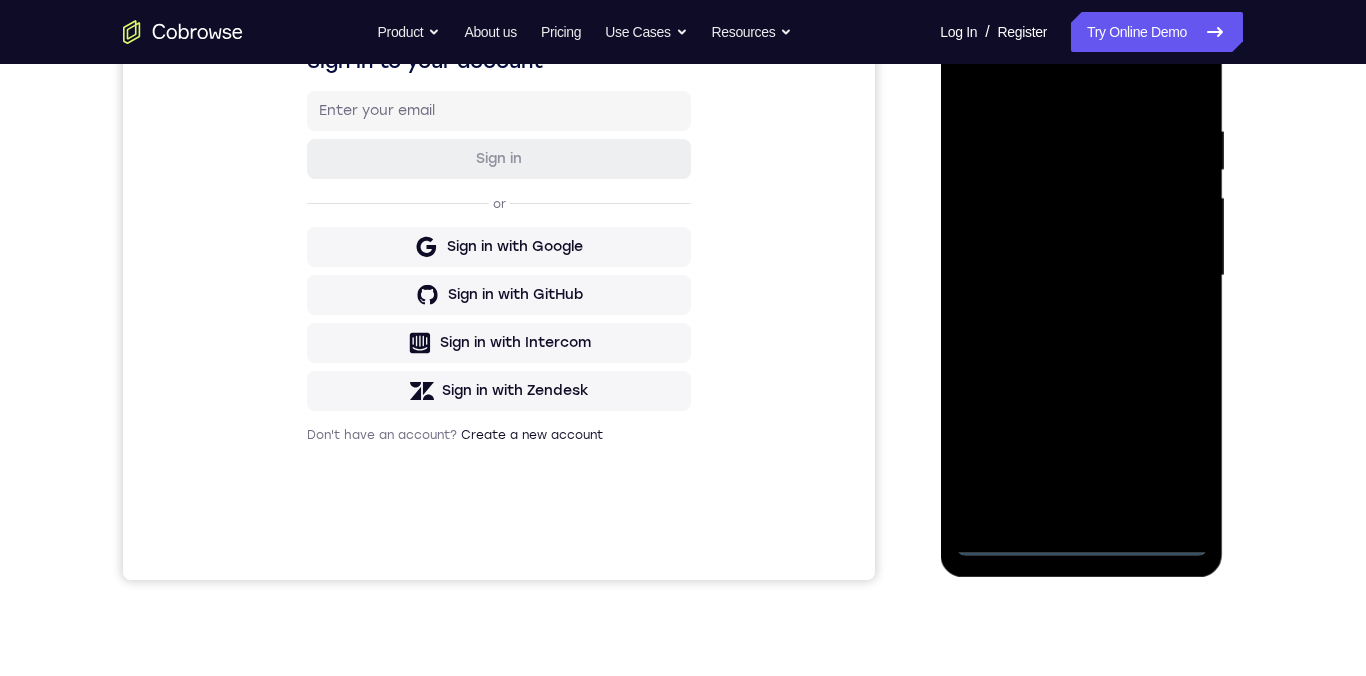 scroll, scrollTop: 351, scrollLeft: 0, axis: vertical 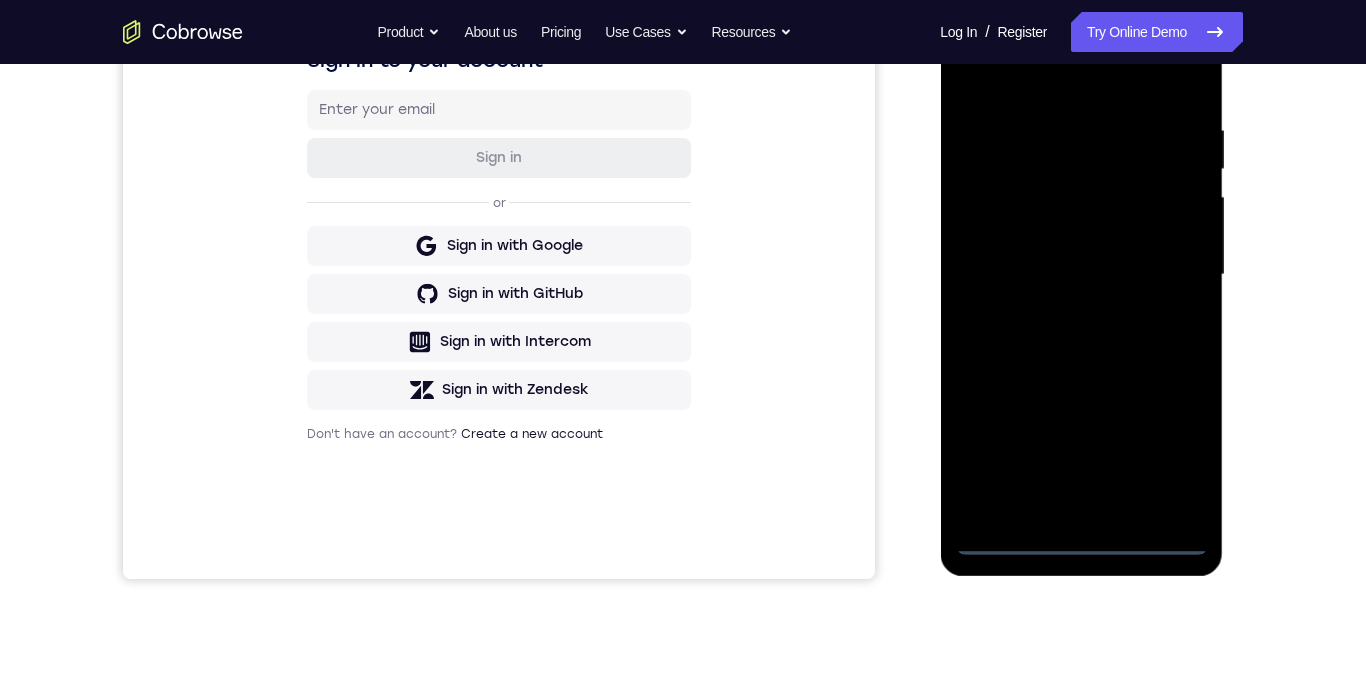 click at bounding box center [1081, 275] 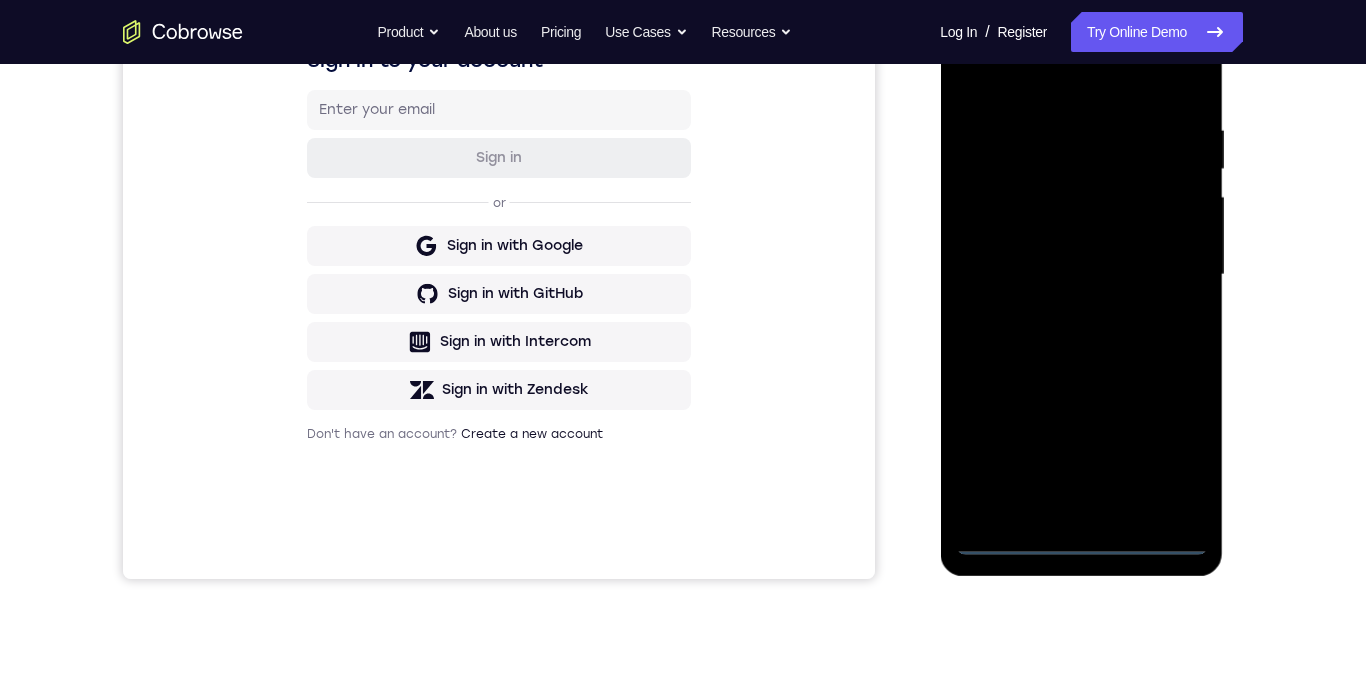 click at bounding box center [1081, 275] 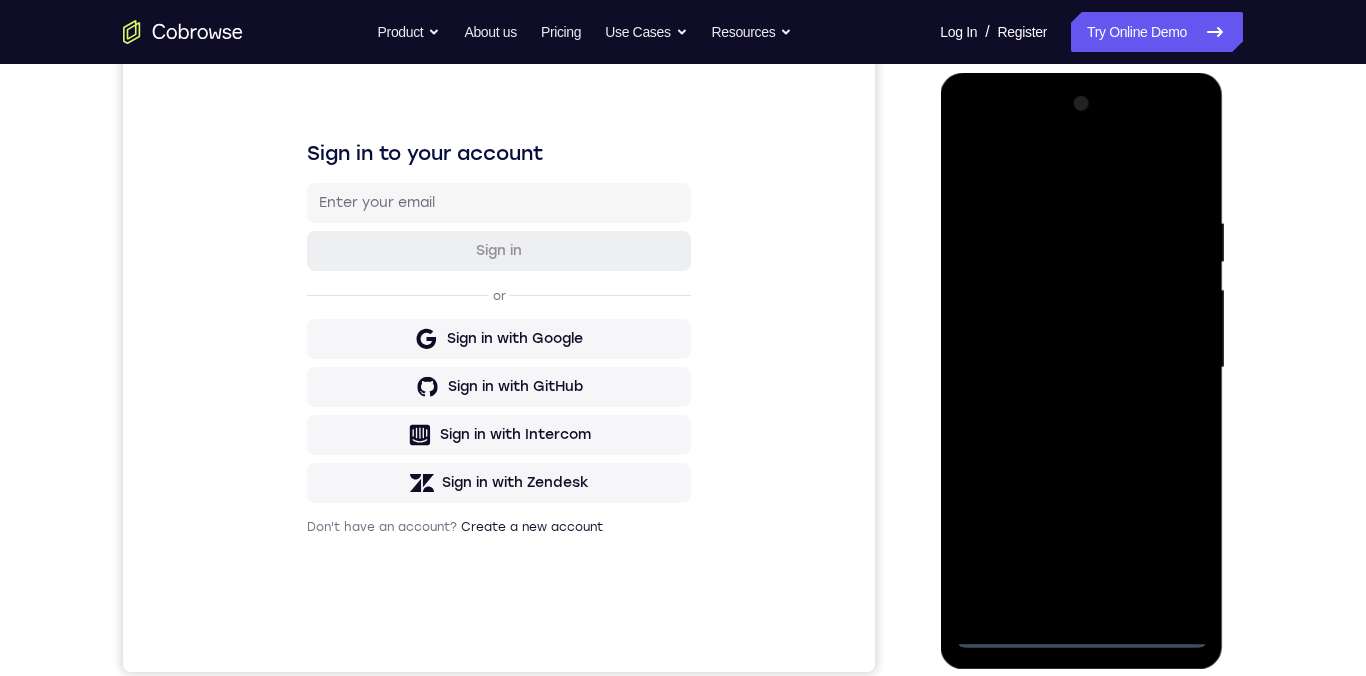 scroll, scrollTop: 244, scrollLeft: 0, axis: vertical 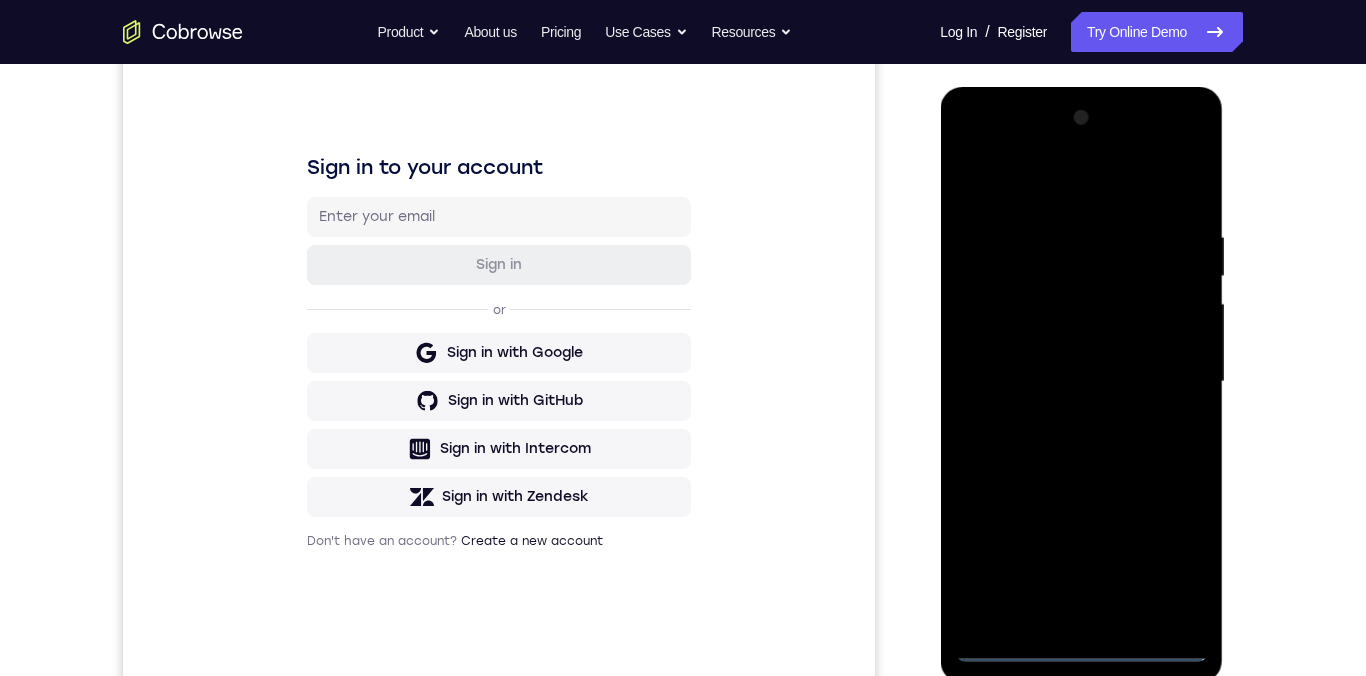 click at bounding box center (1081, 382) 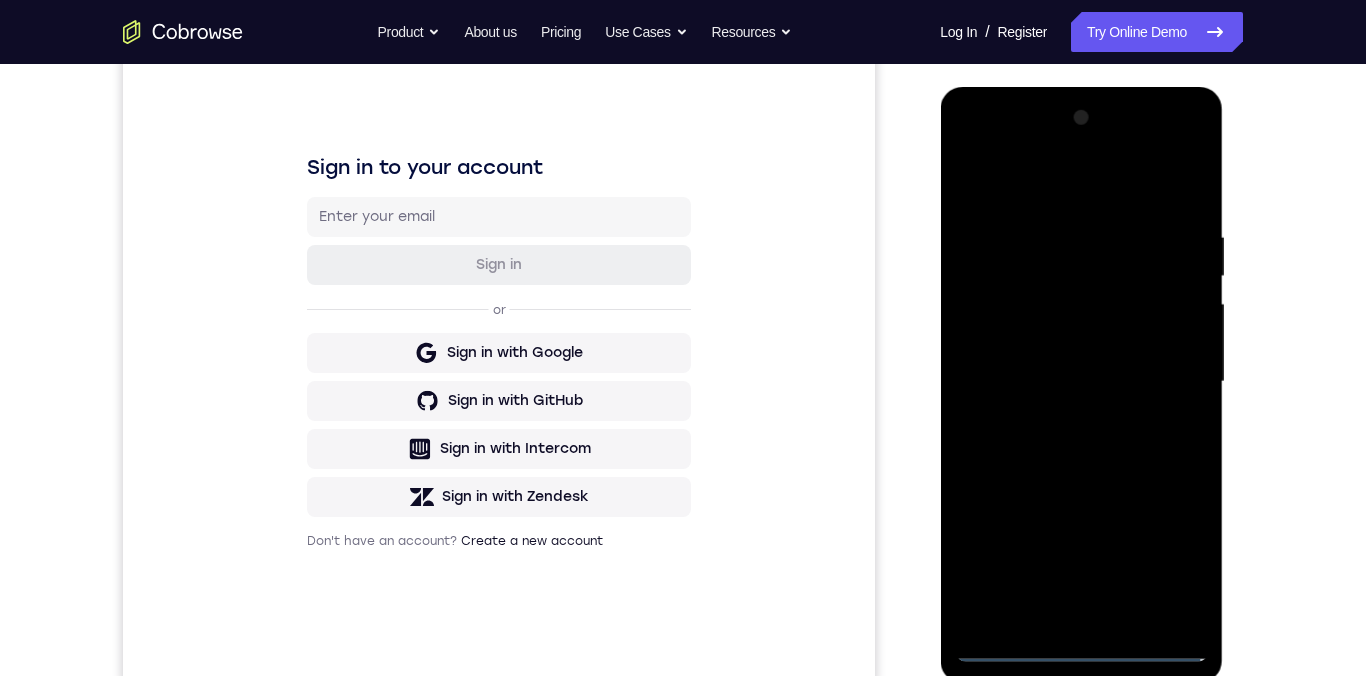 click at bounding box center (1081, 382) 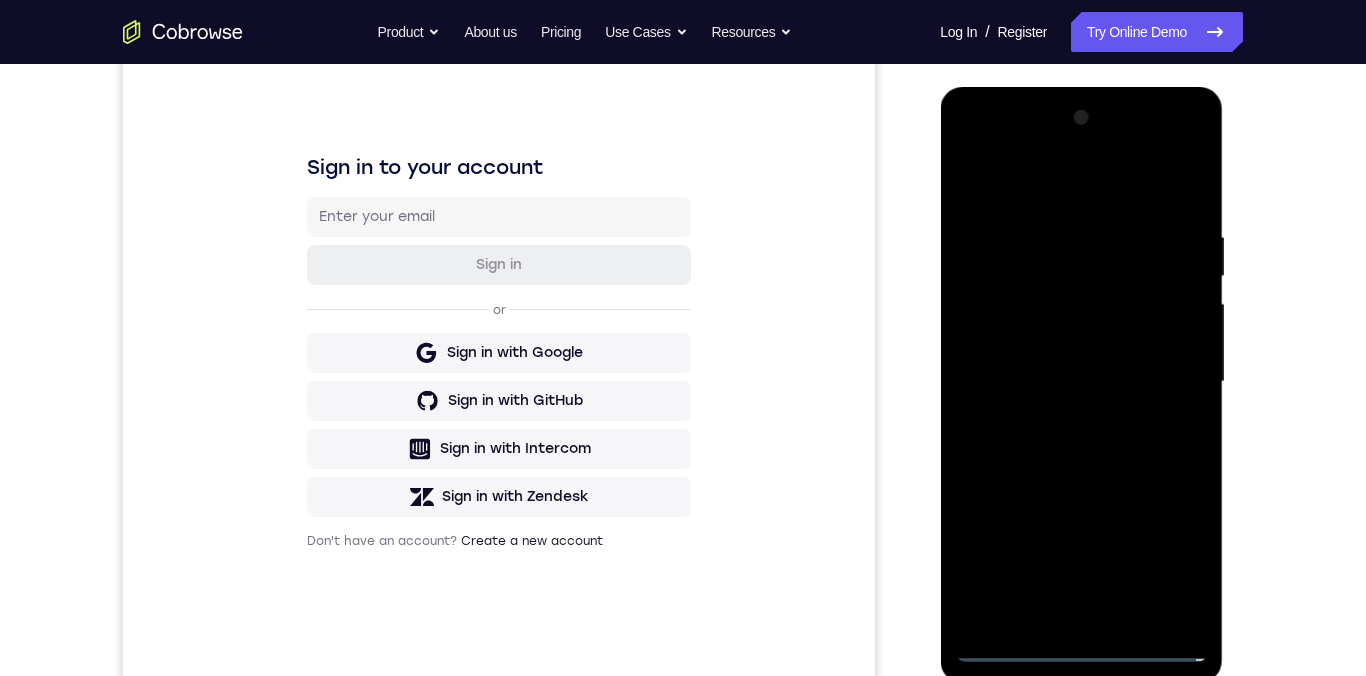 click at bounding box center [1081, 382] 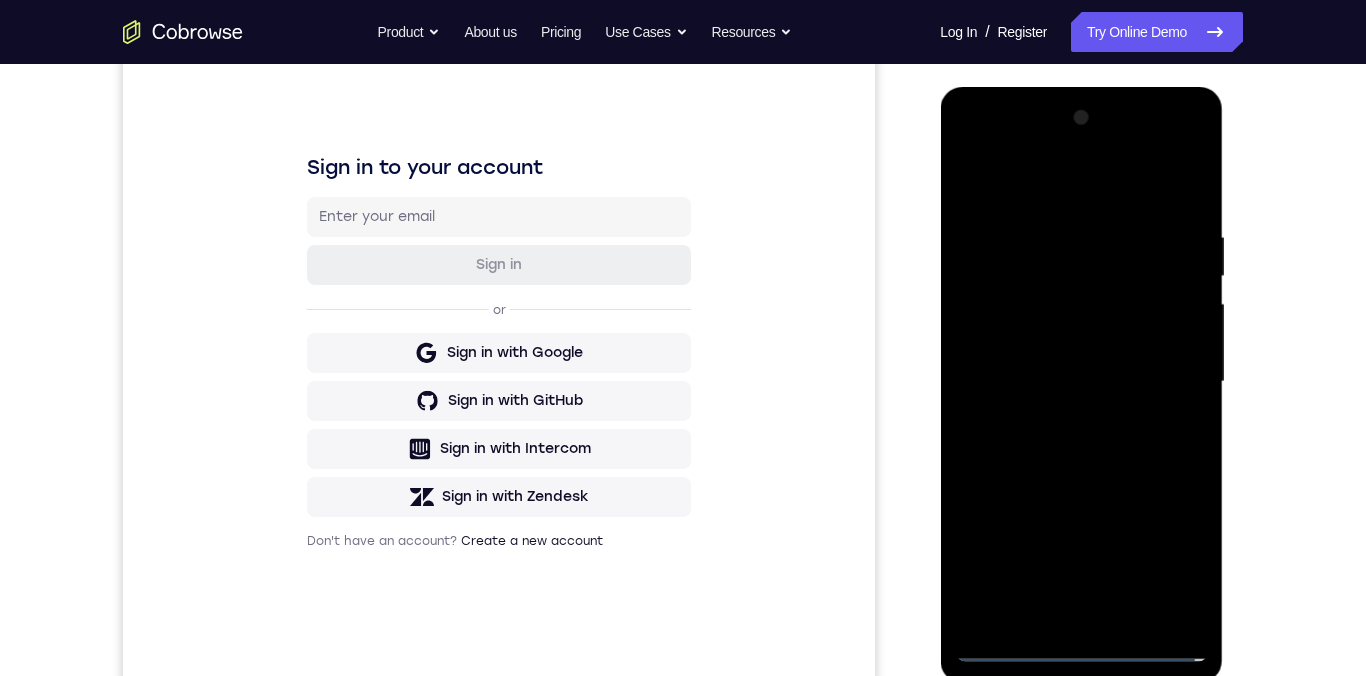 click at bounding box center (1081, 382) 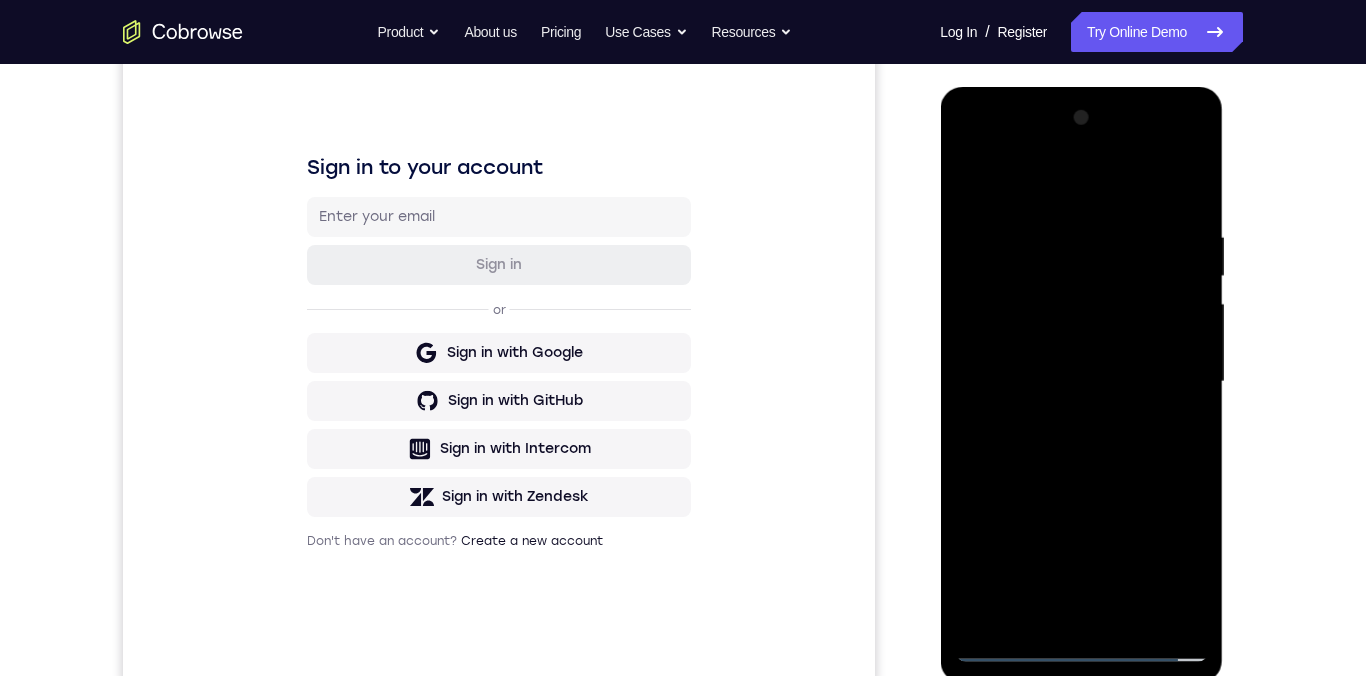 click at bounding box center (1081, 382) 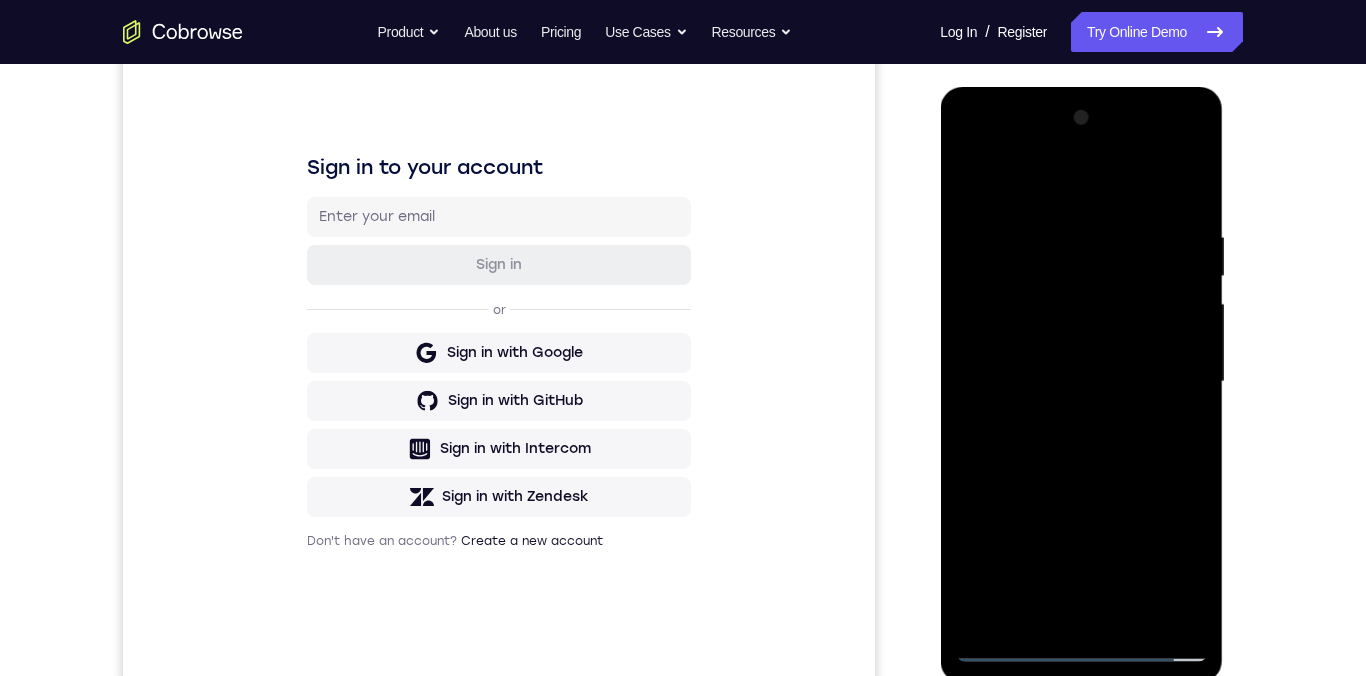 click at bounding box center (1081, 382) 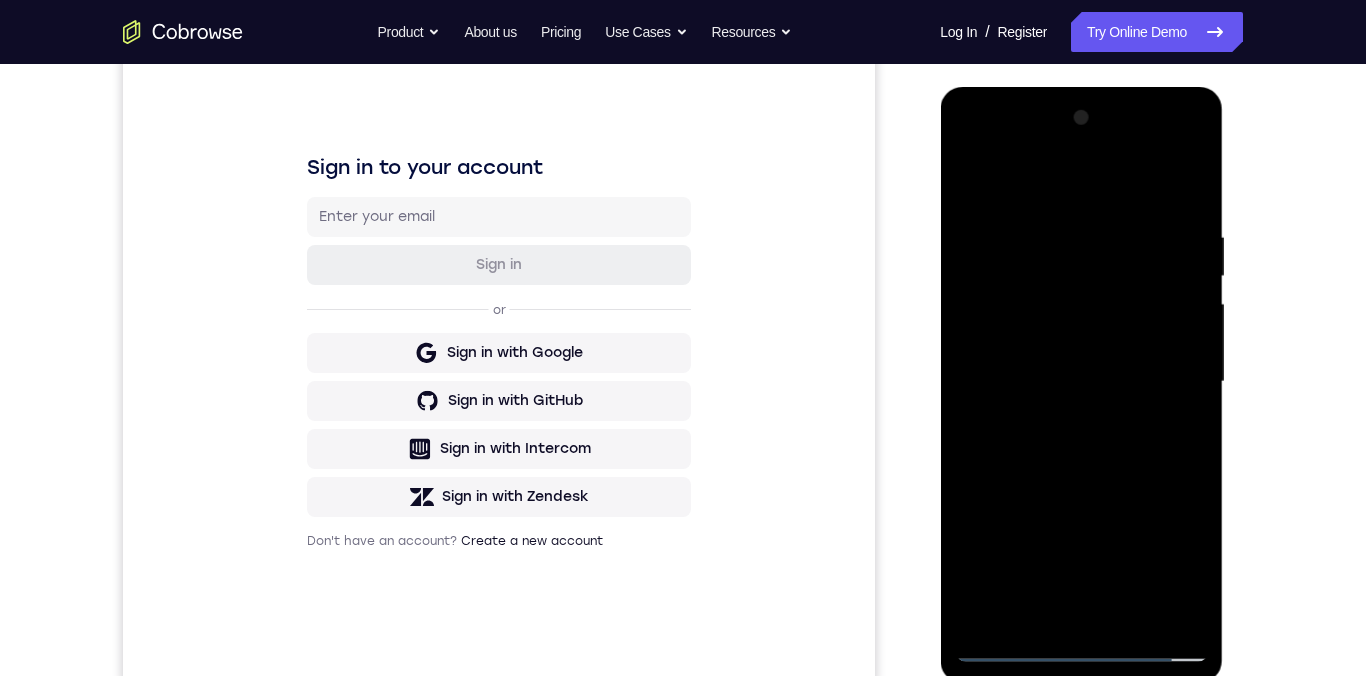 click at bounding box center (1081, 382) 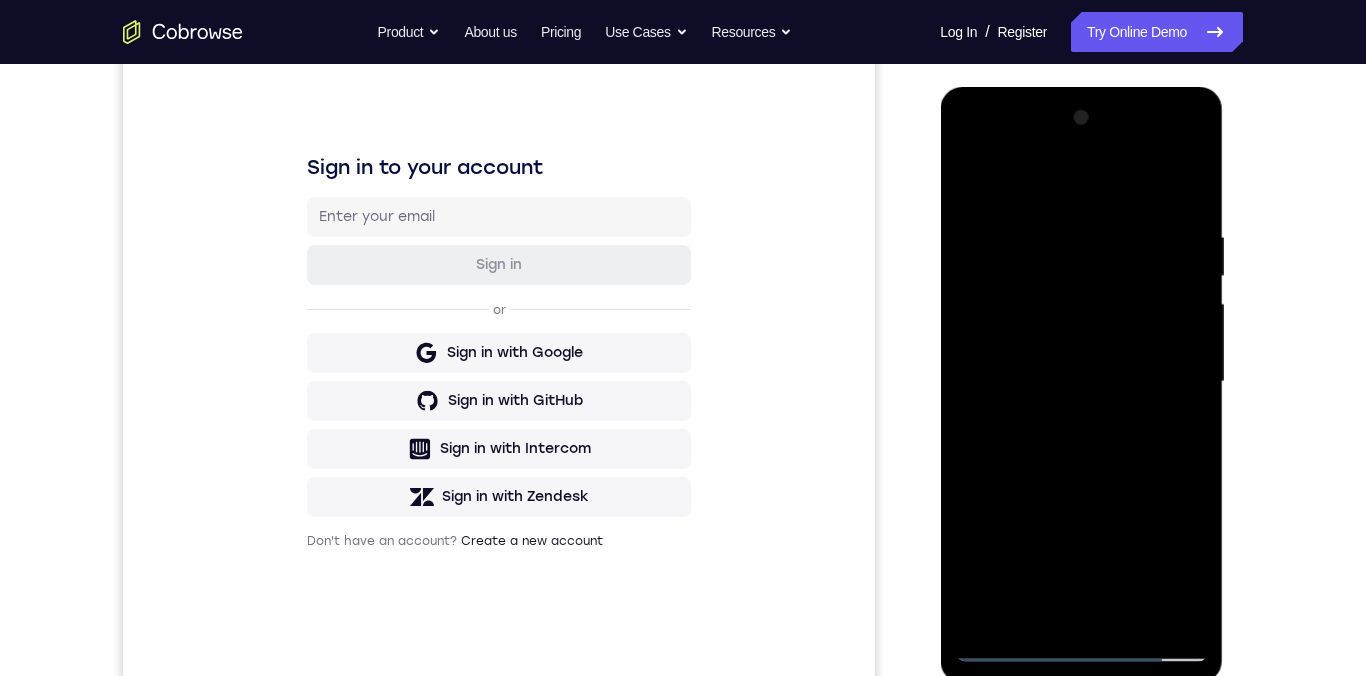 click at bounding box center [1081, 382] 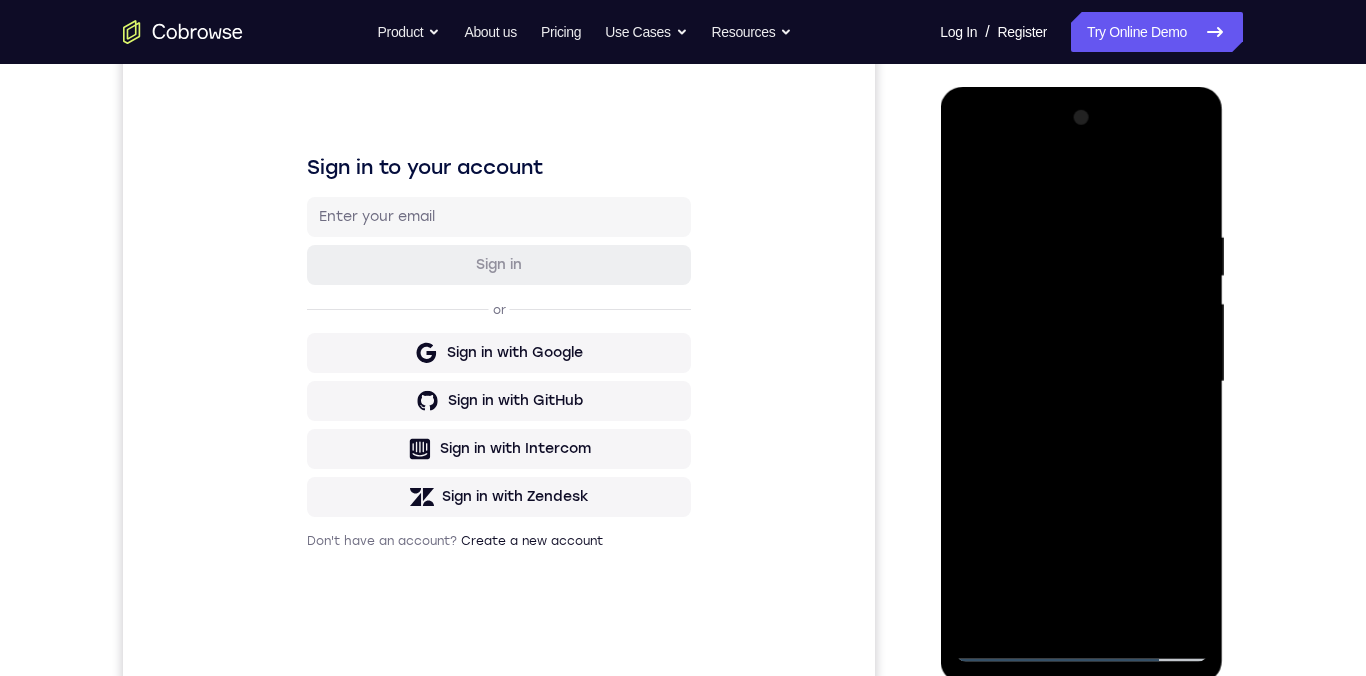 click at bounding box center [1081, 382] 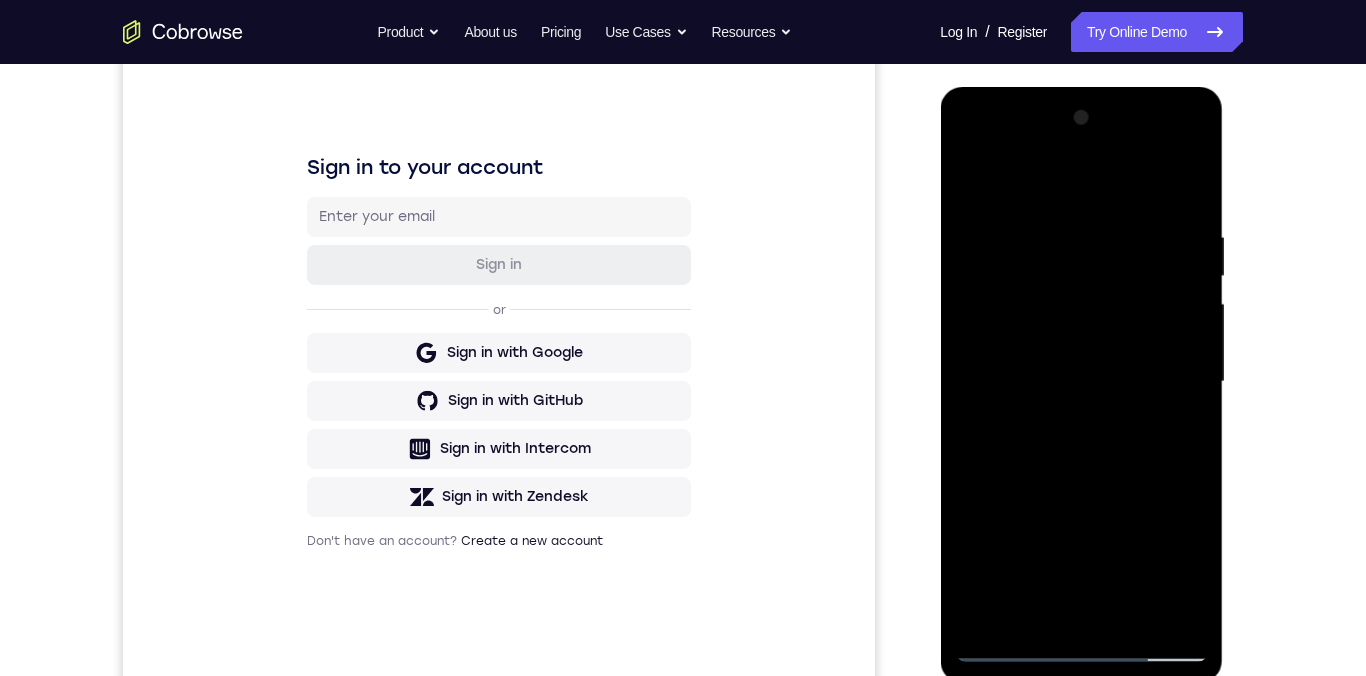 click at bounding box center (1081, 382) 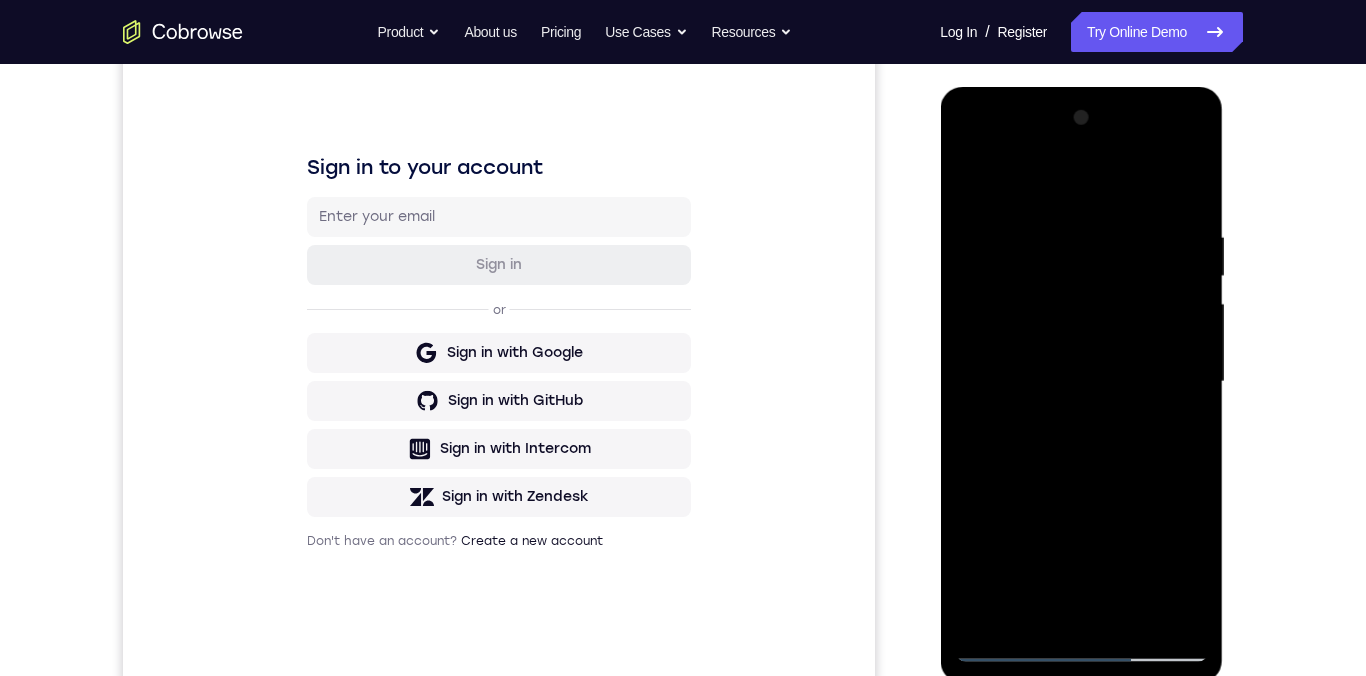 click at bounding box center (1081, 382) 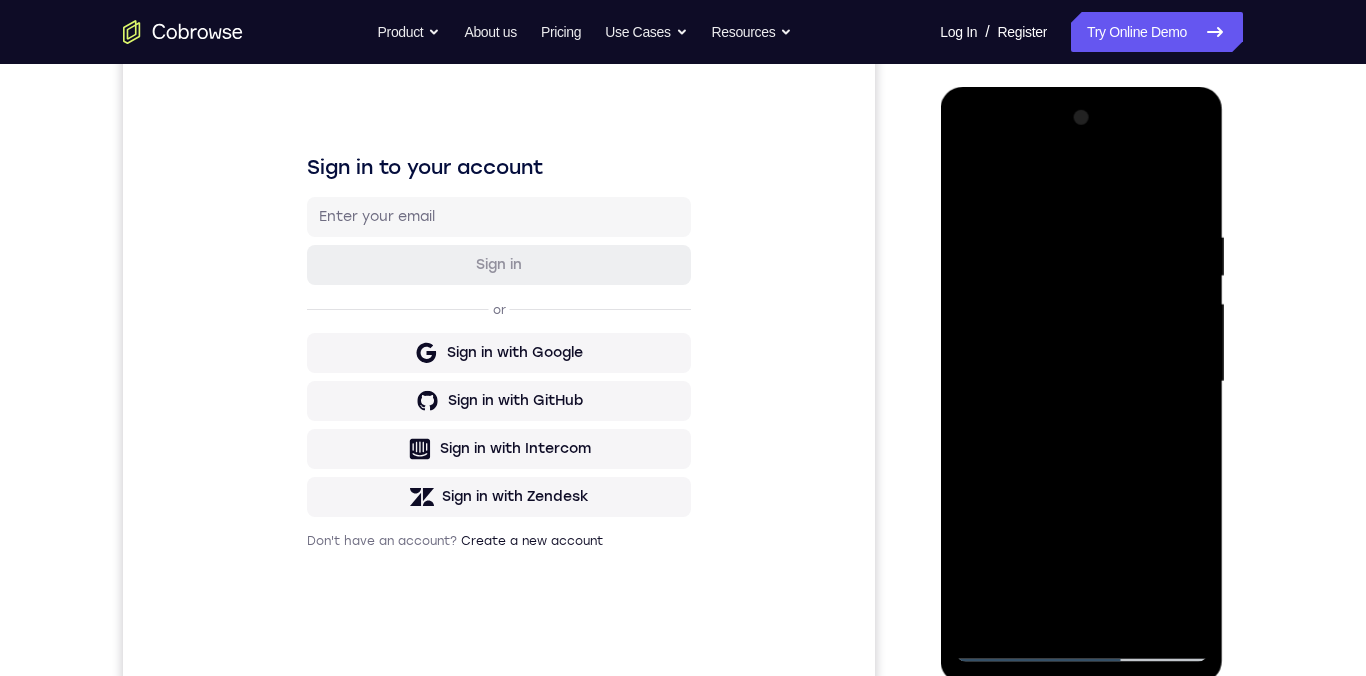 click at bounding box center [1081, 382] 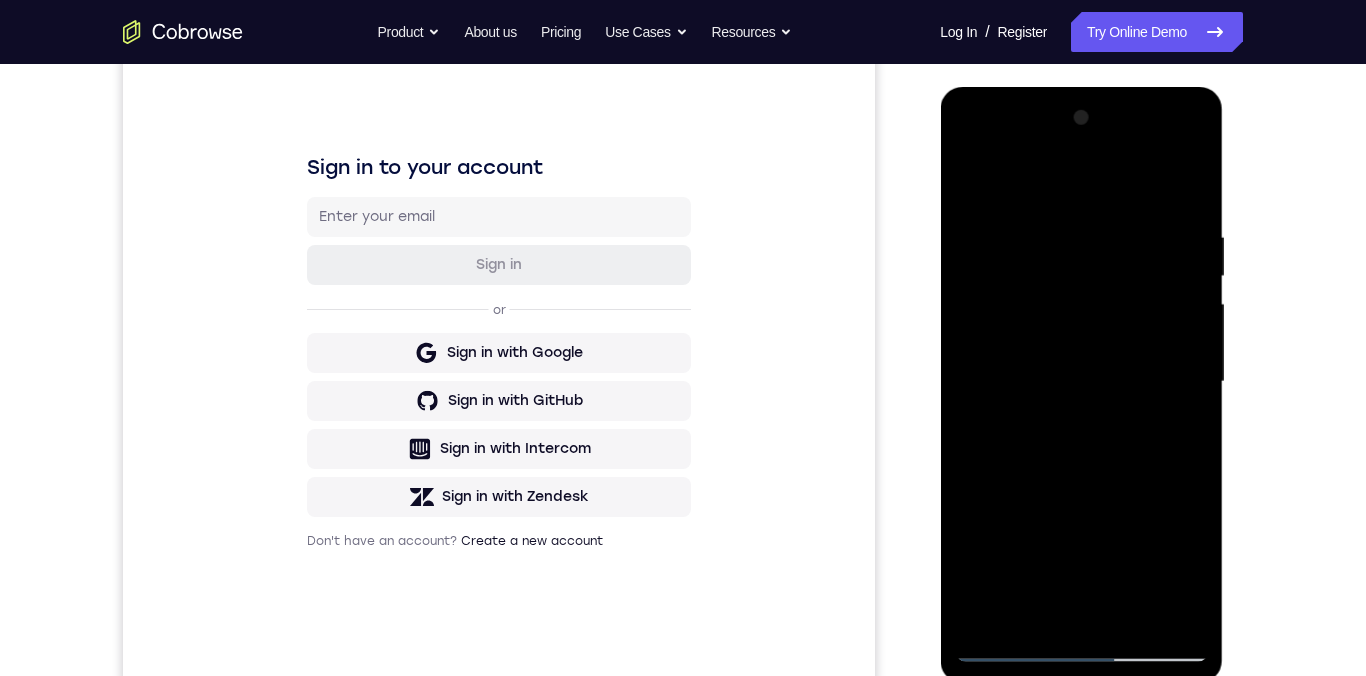 click at bounding box center (1081, 382) 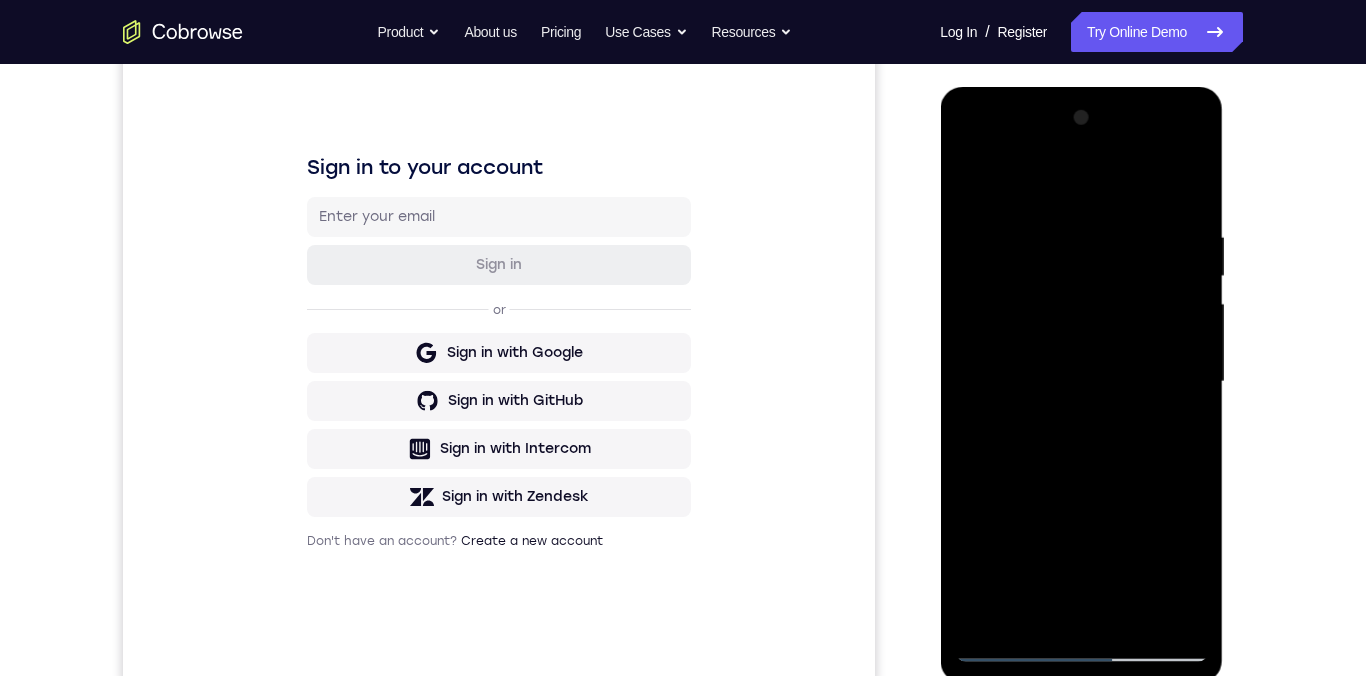 click at bounding box center [1081, 382] 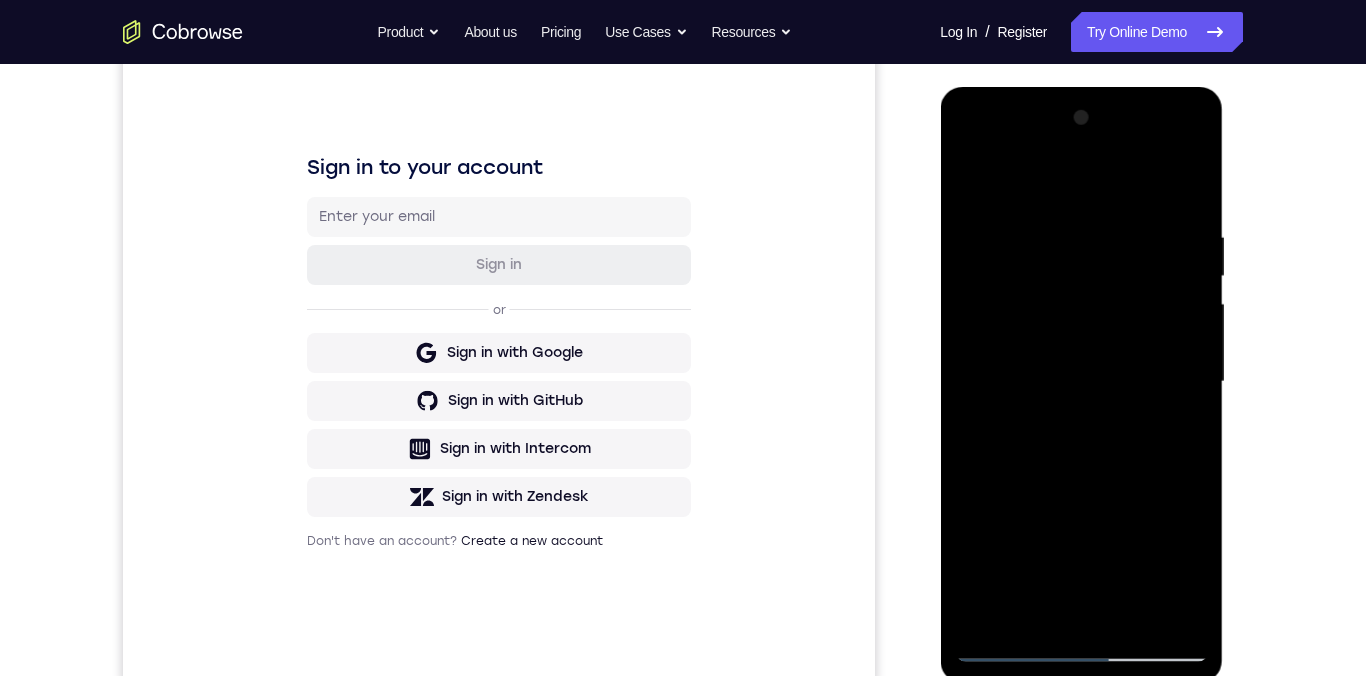 click at bounding box center [1081, 382] 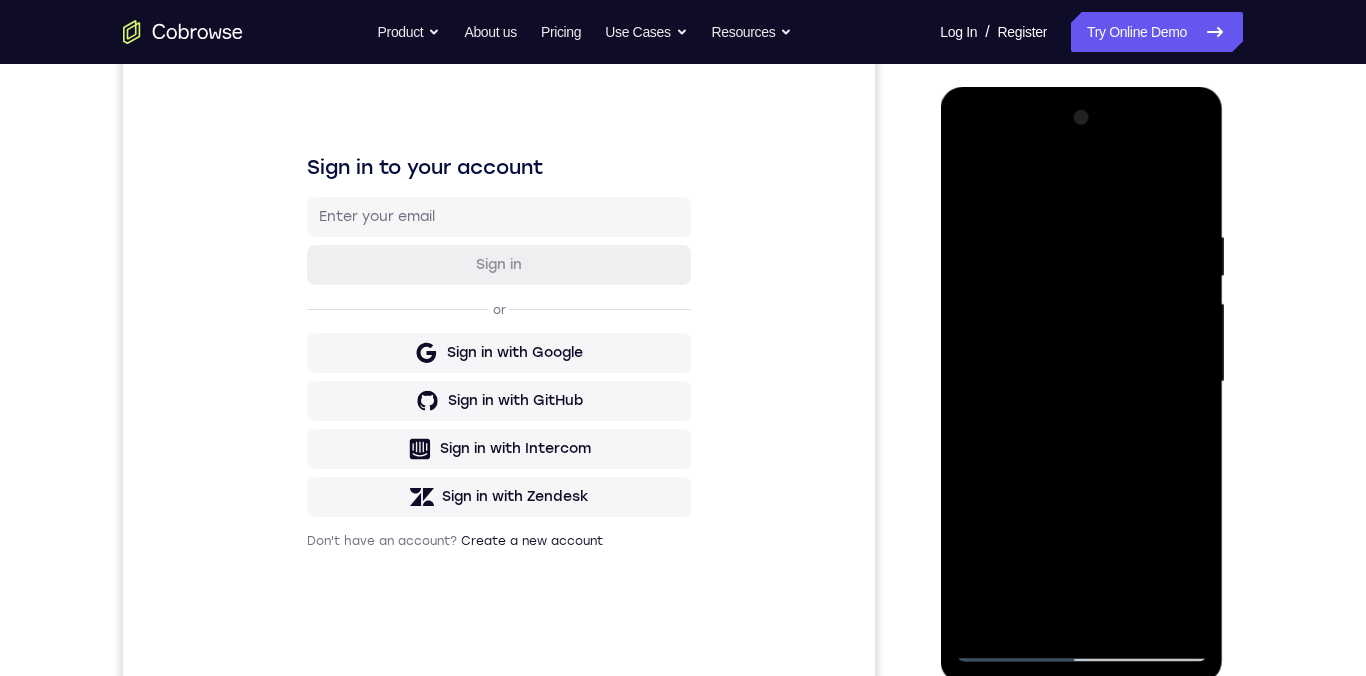 scroll, scrollTop: 273, scrollLeft: 0, axis: vertical 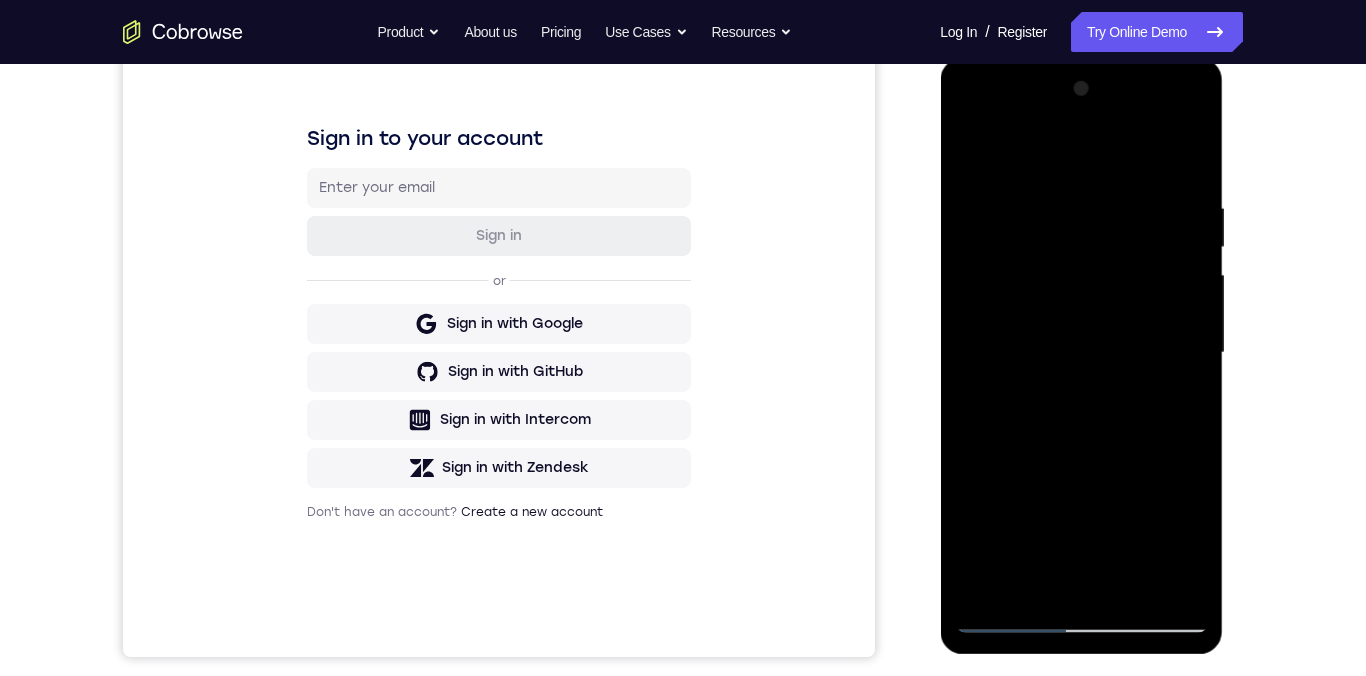 click at bounding box center (1081, 353) 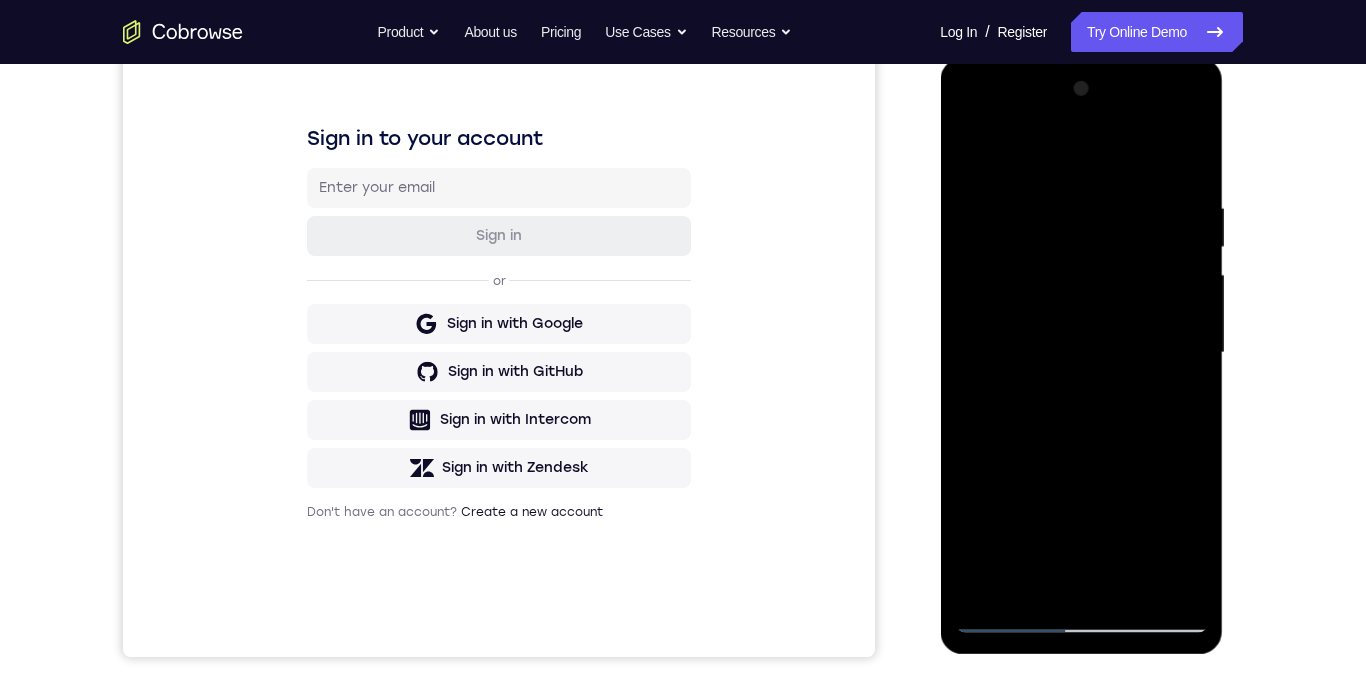 scroll, scrollTop: 308, scrollLeft: 0, axis: vertical 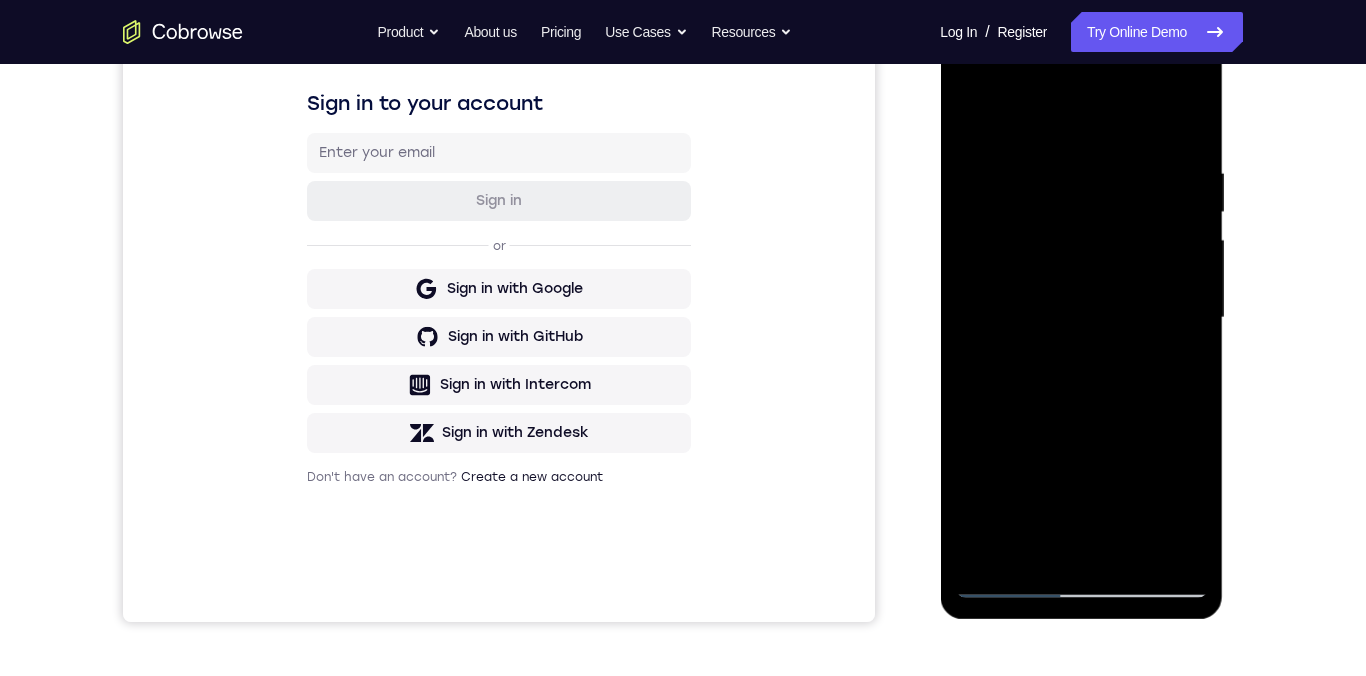 click at bounding box center (1081, 318) 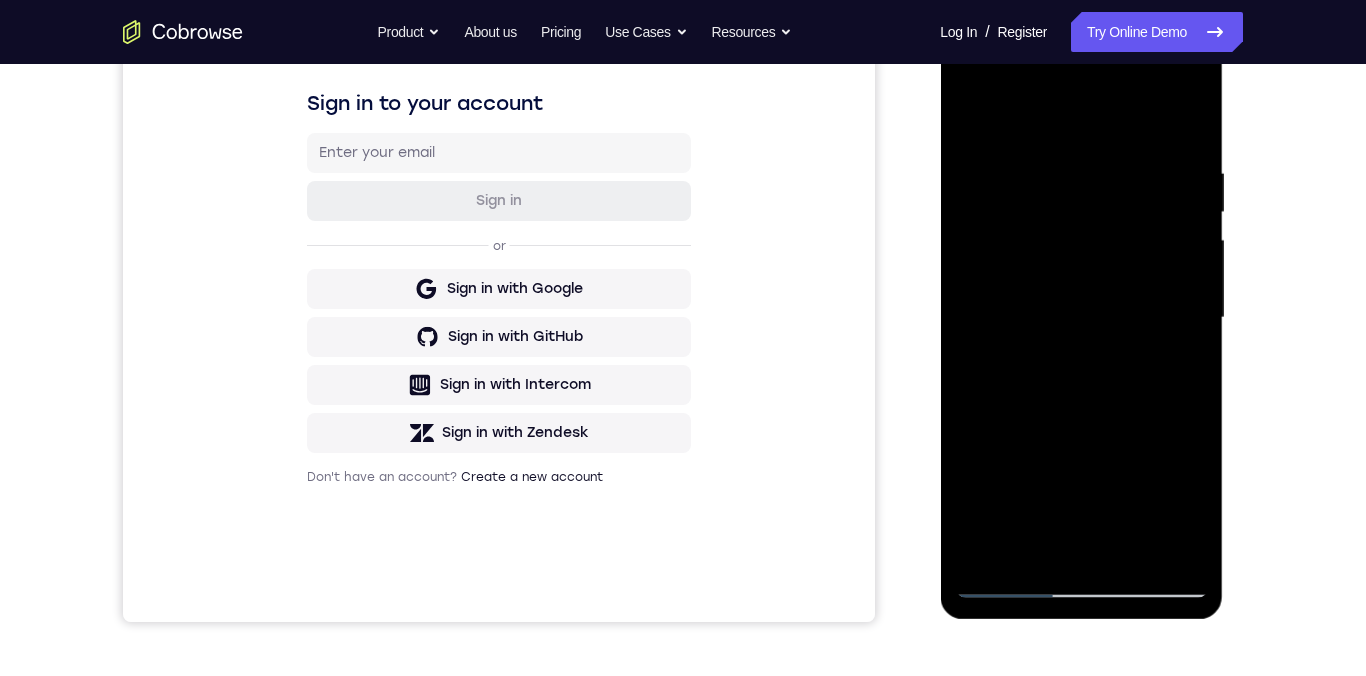 click at bounding box center [1081, 318] 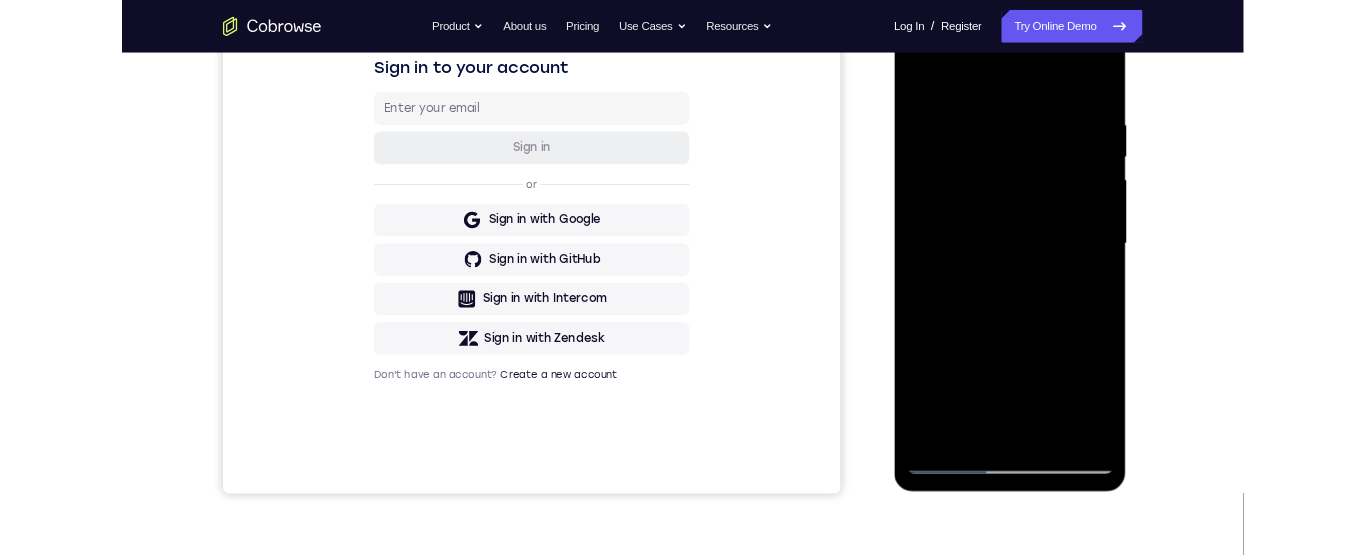 scroll, scrollTop: 330, scrollLeft: 0, axis: vertical 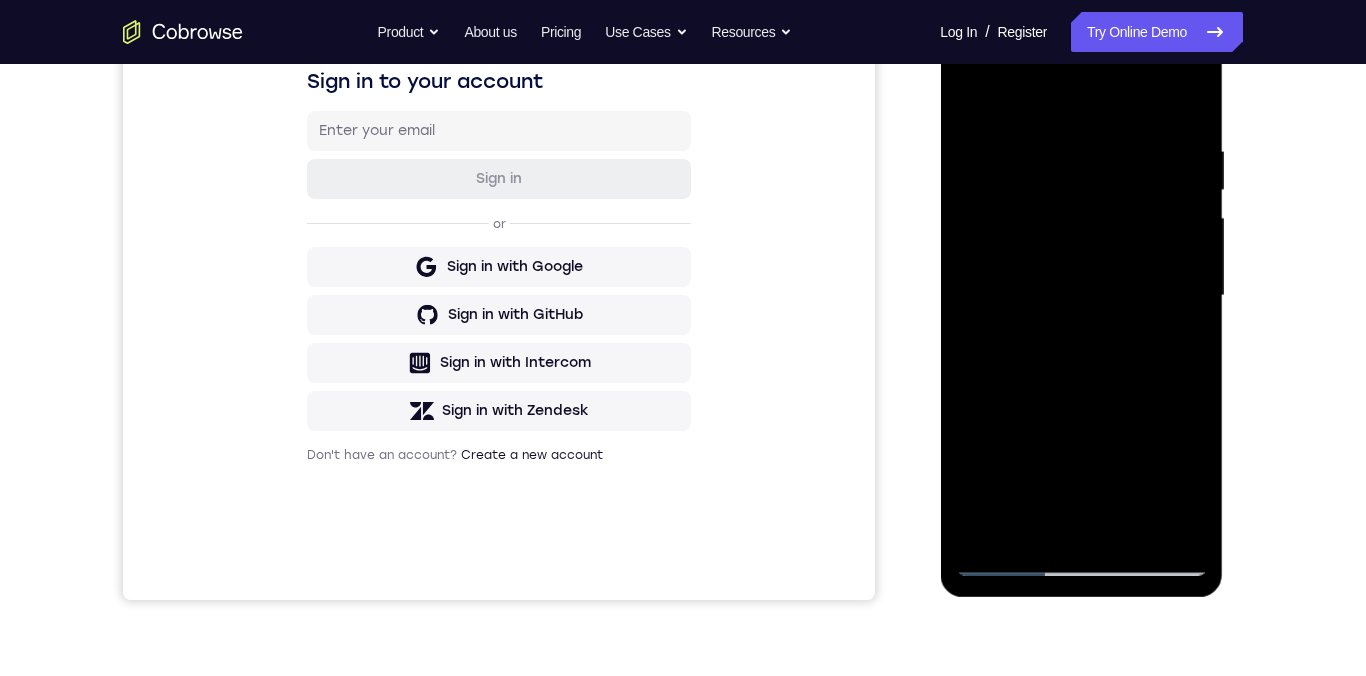 click at bounding box center [1081, 296] 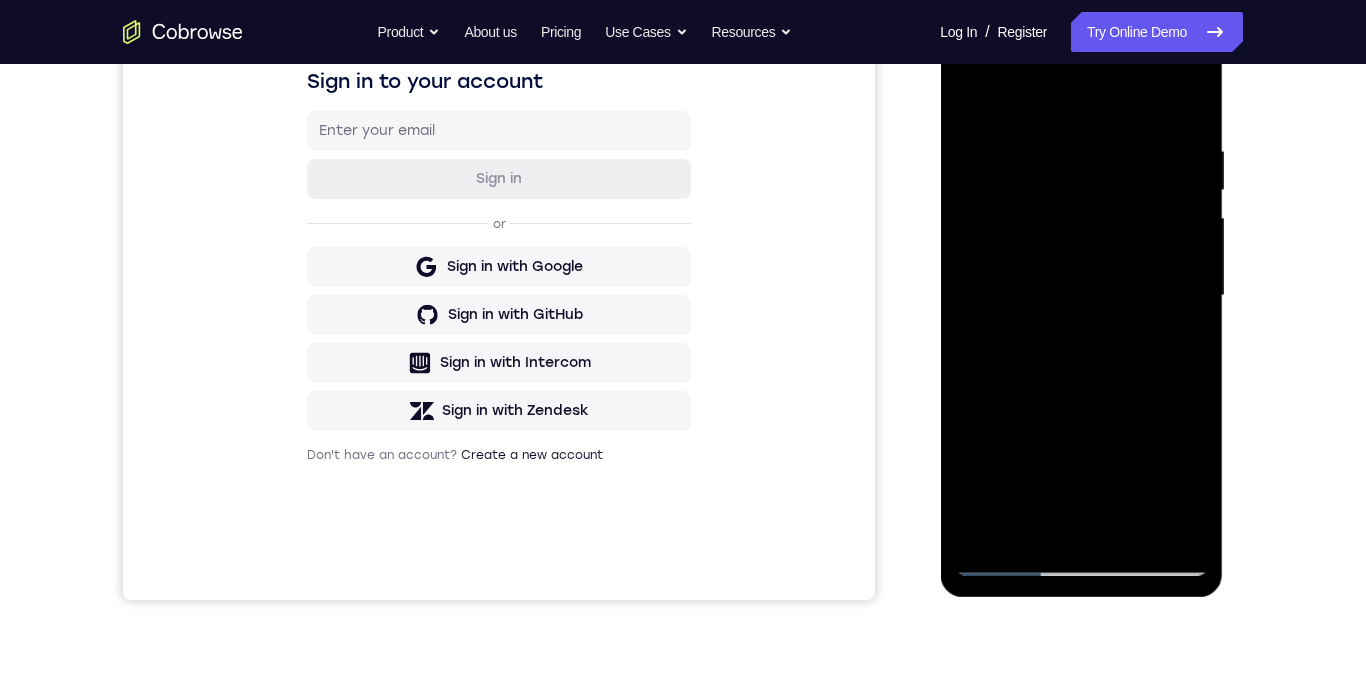 click at bounding box center (1081, 296) 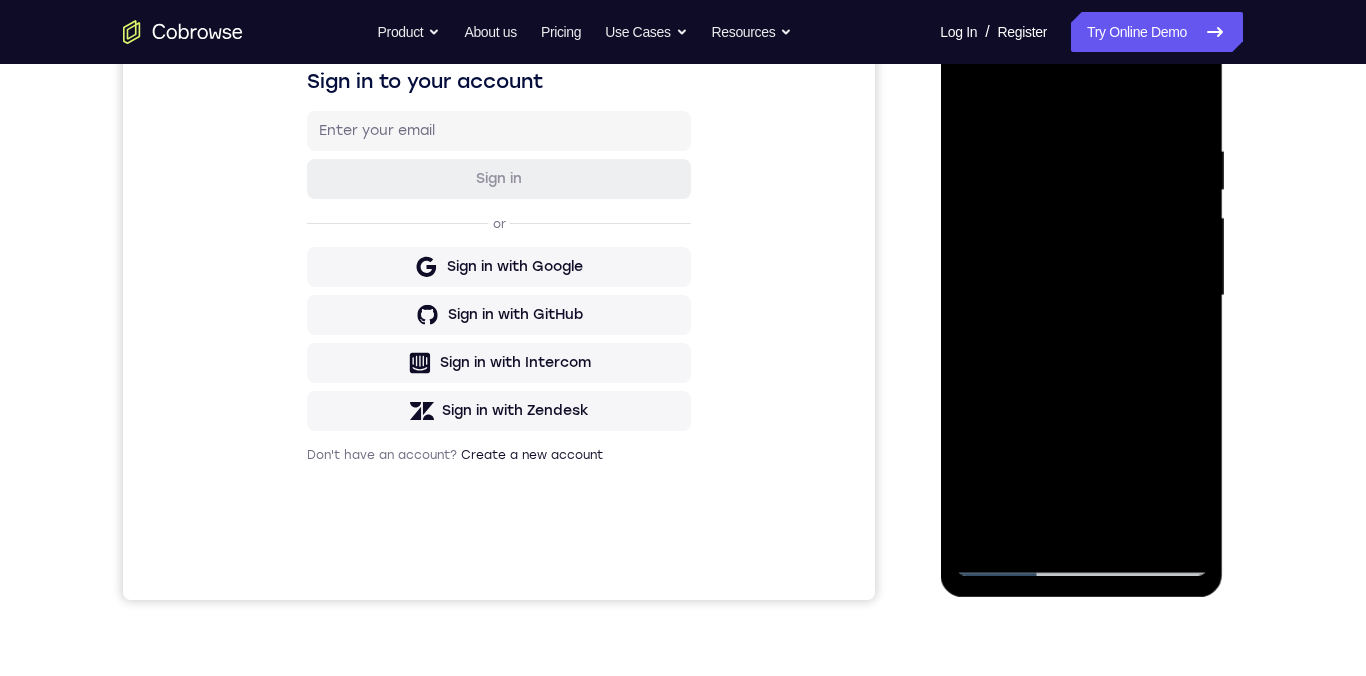 click at bounding box center (1081, 296) 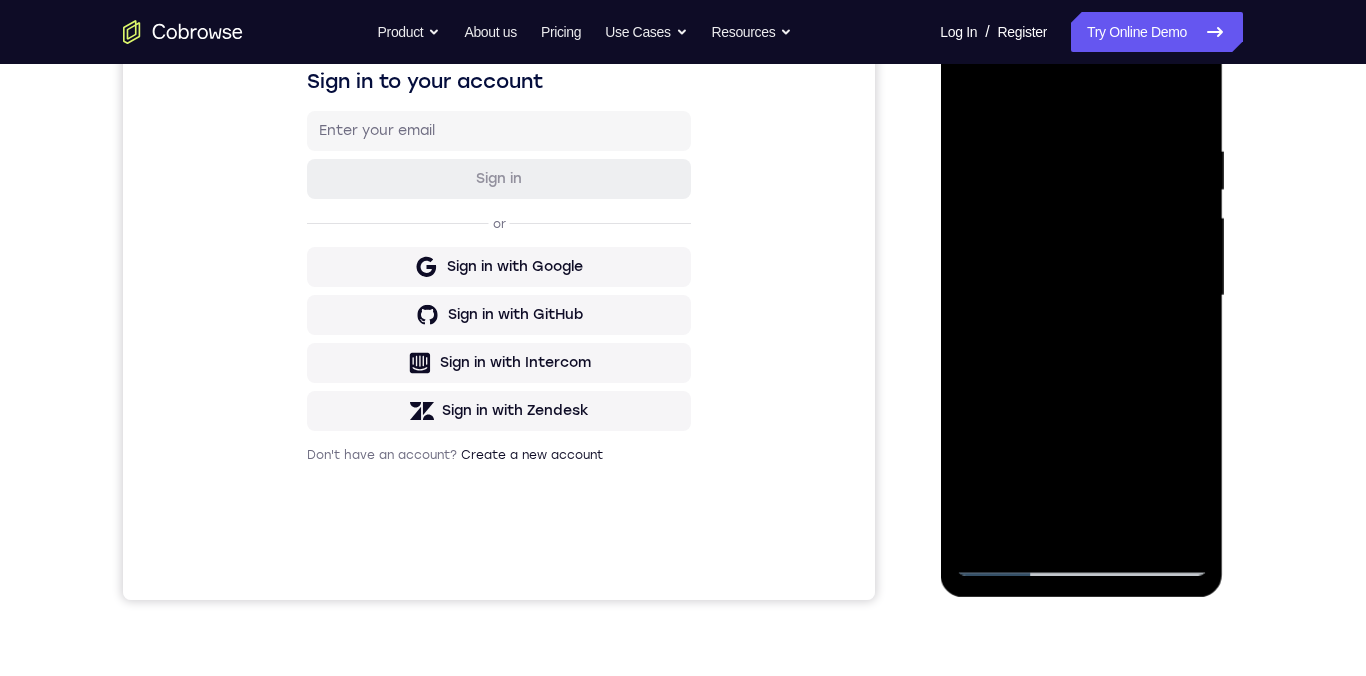 click at bounding box center (1081, 296) 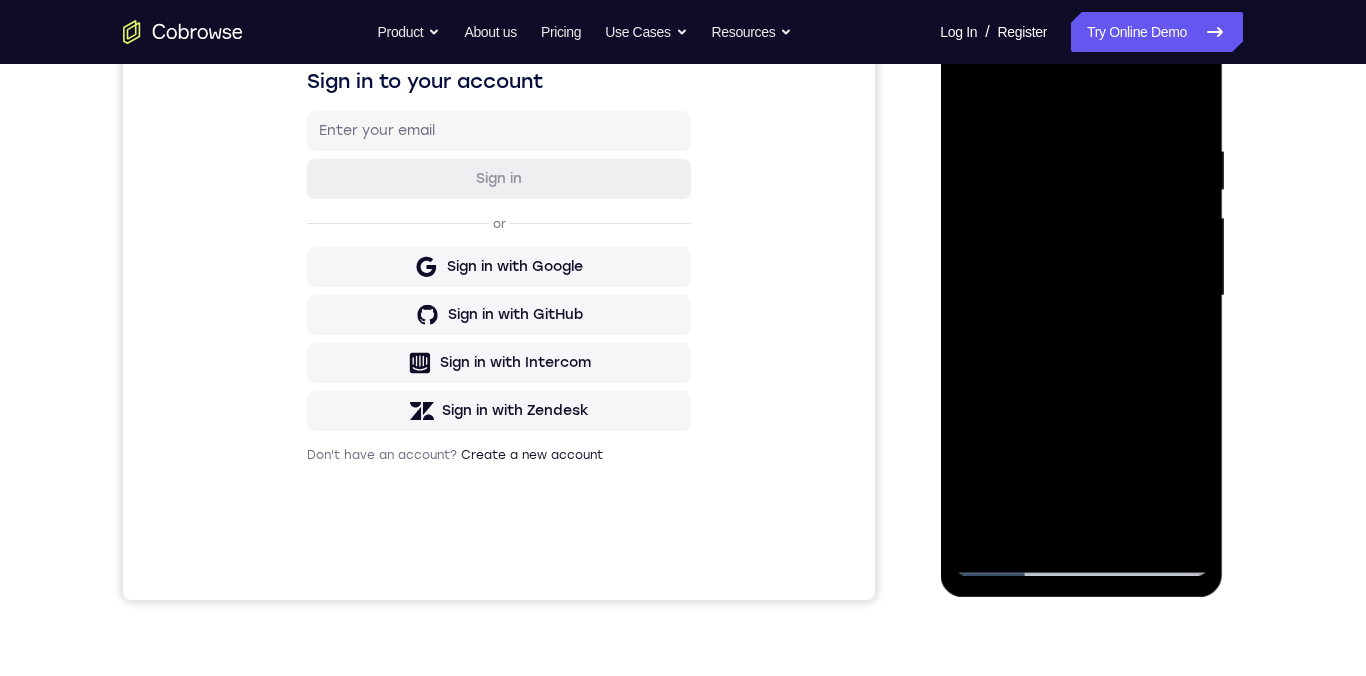 click at bounding box center (1081, 296) 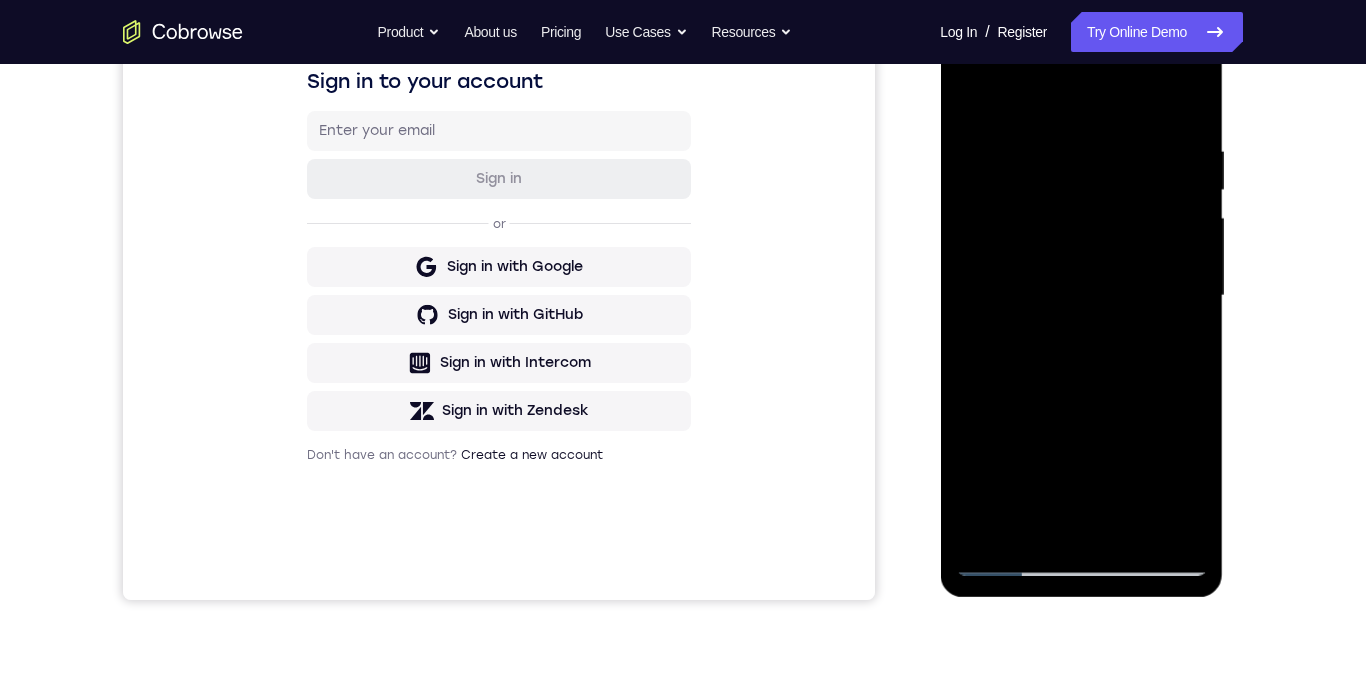 click at bounding box center (1081, 296) 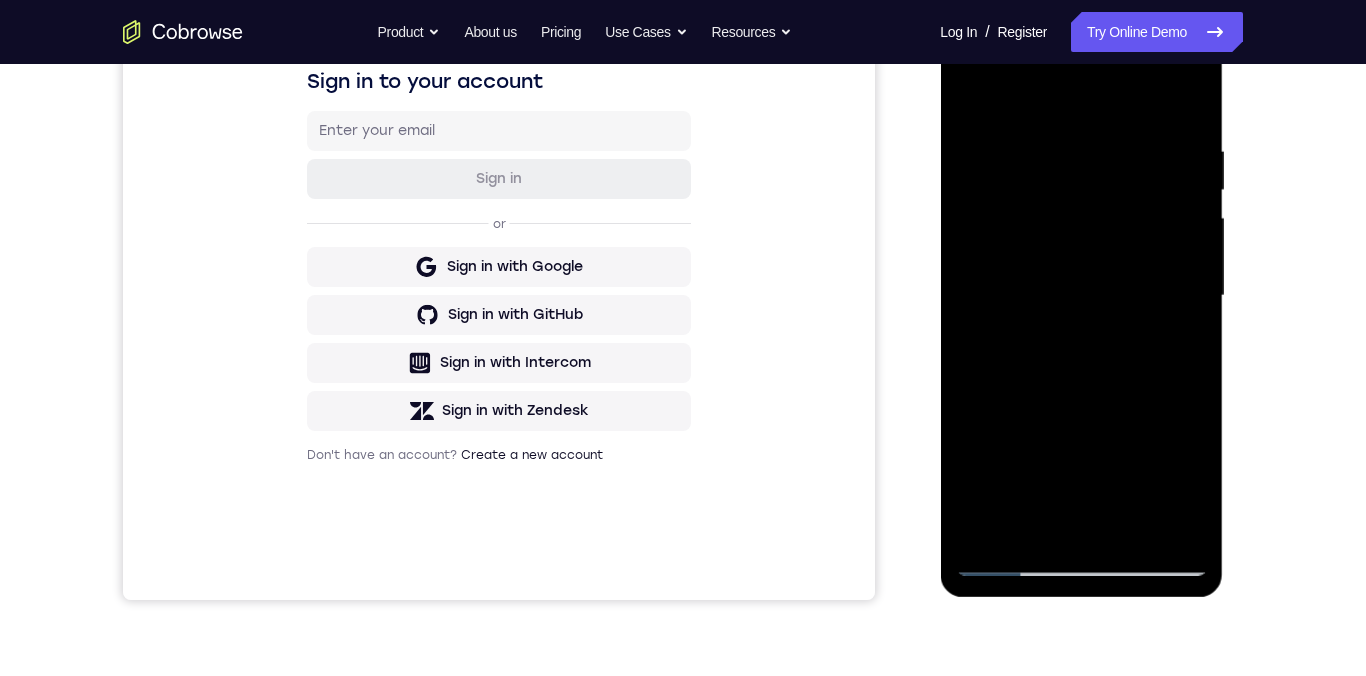 click at bounding box center [1081, 296] 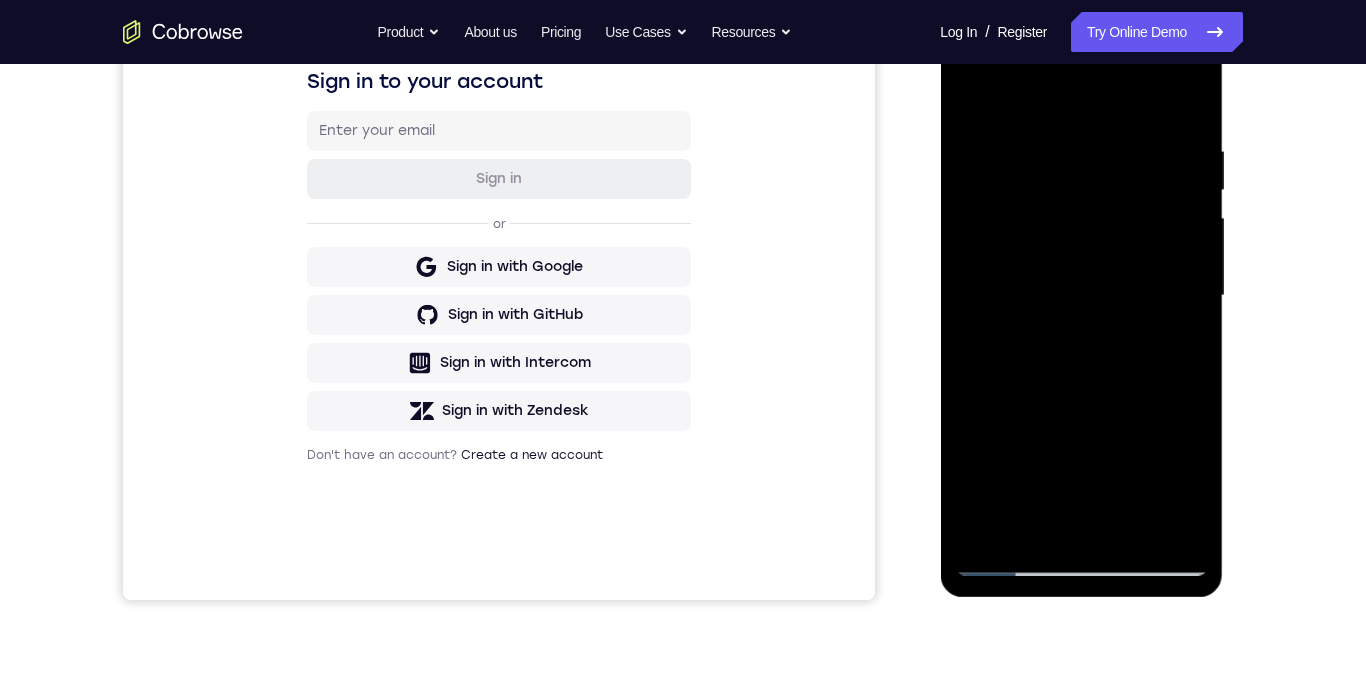 click at bounding box center (1081, 296) 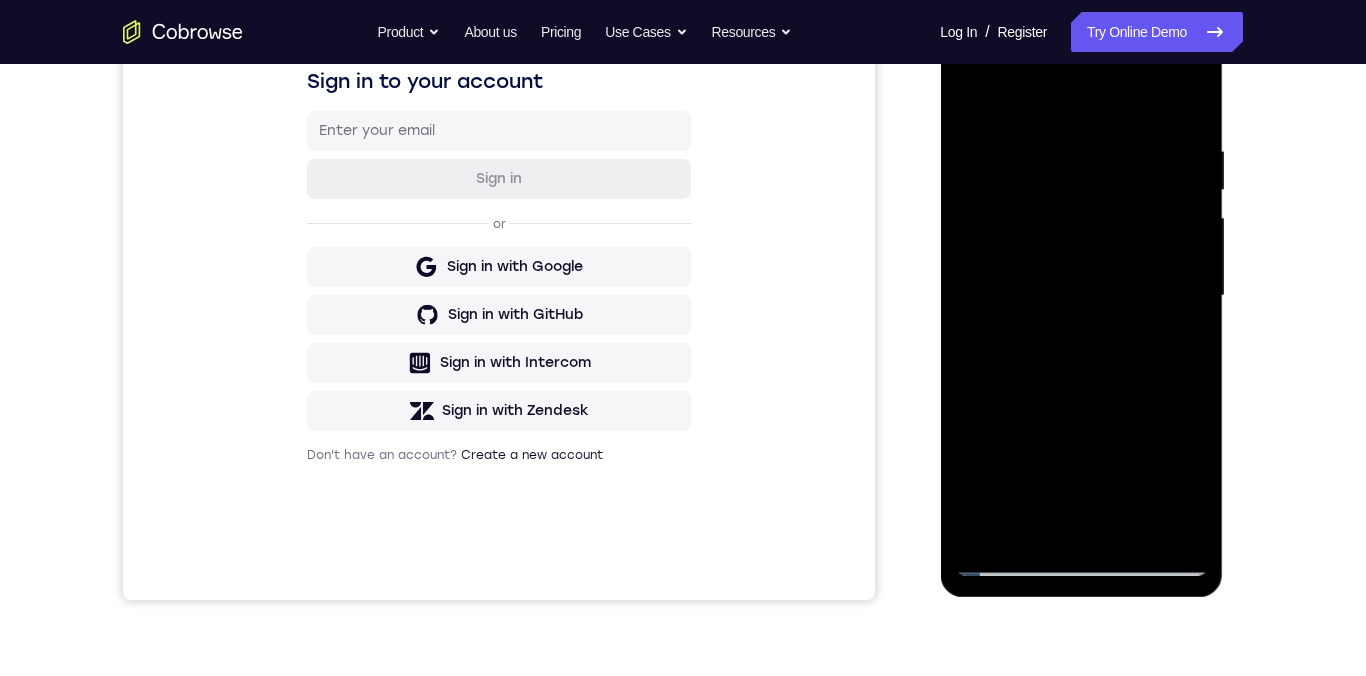 click at bounding box center (1081, 296) 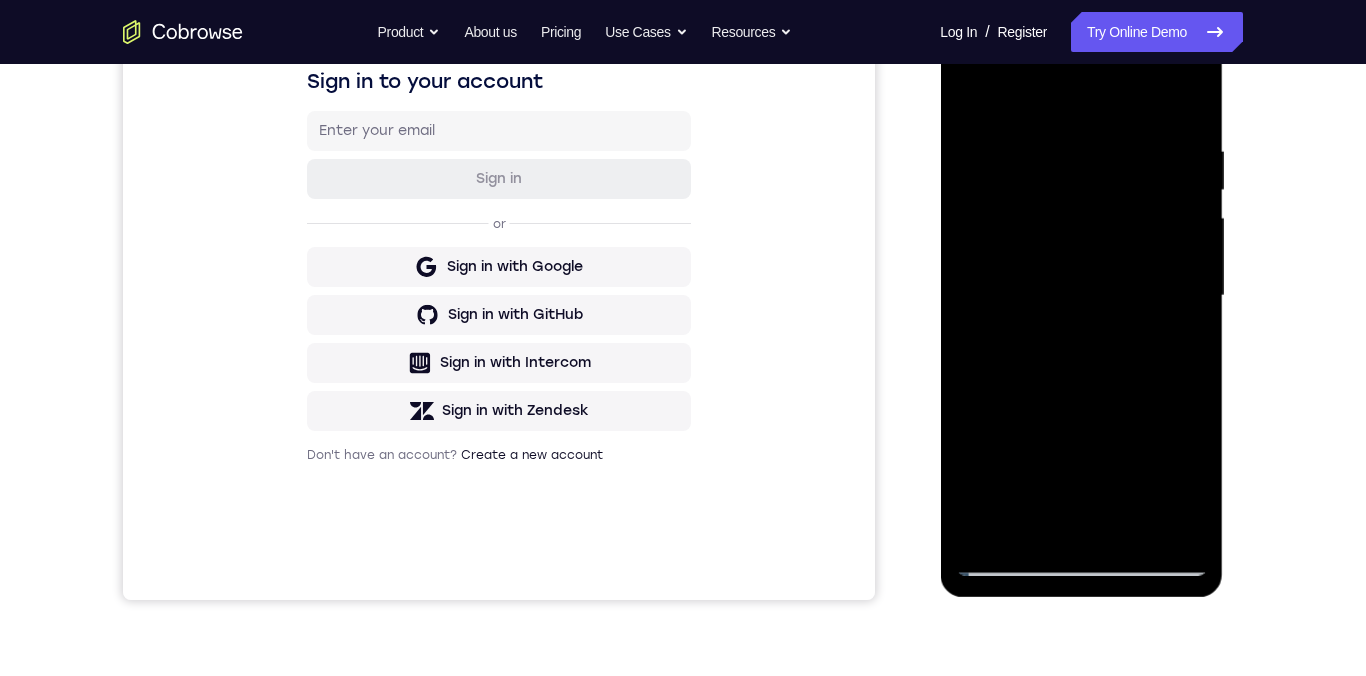 click at bounding box center (1081, 296) 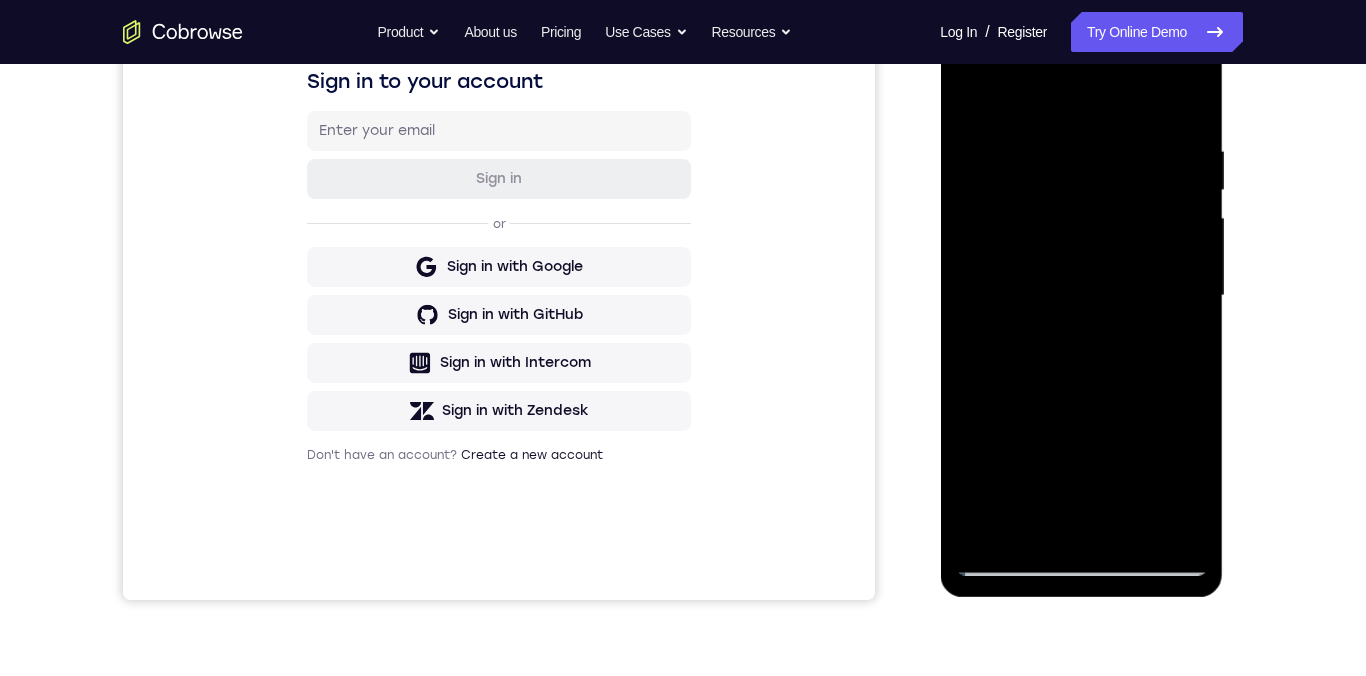 click at bounding box center [1081, 296] 